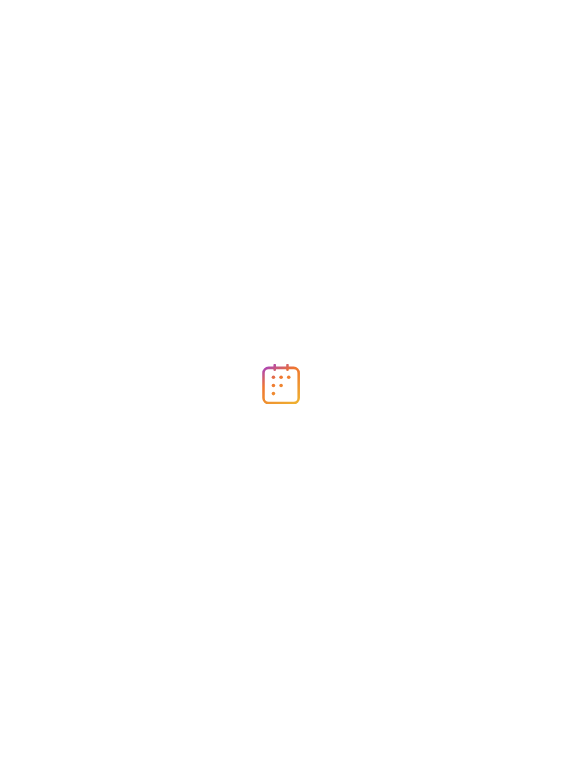 scroll, scrollTop: 0, scrollLeft: 0, axis: both 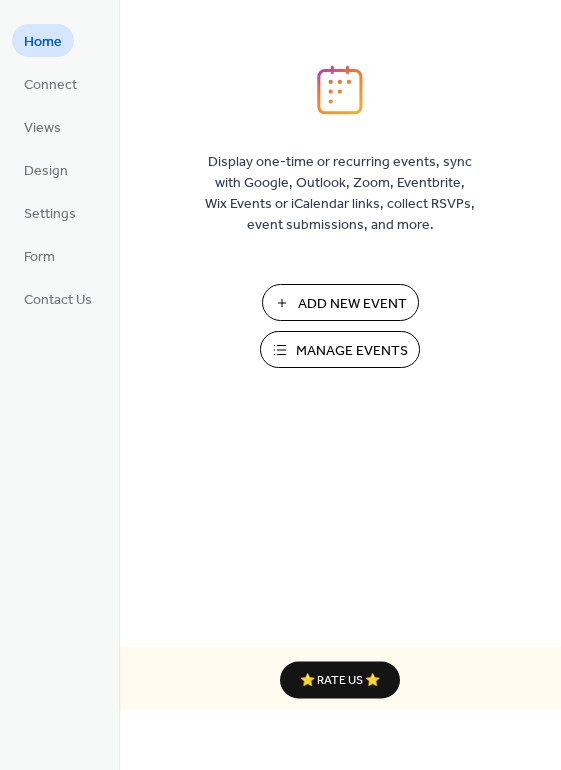 click on "Manage Events" at bounding box center [352, 351] 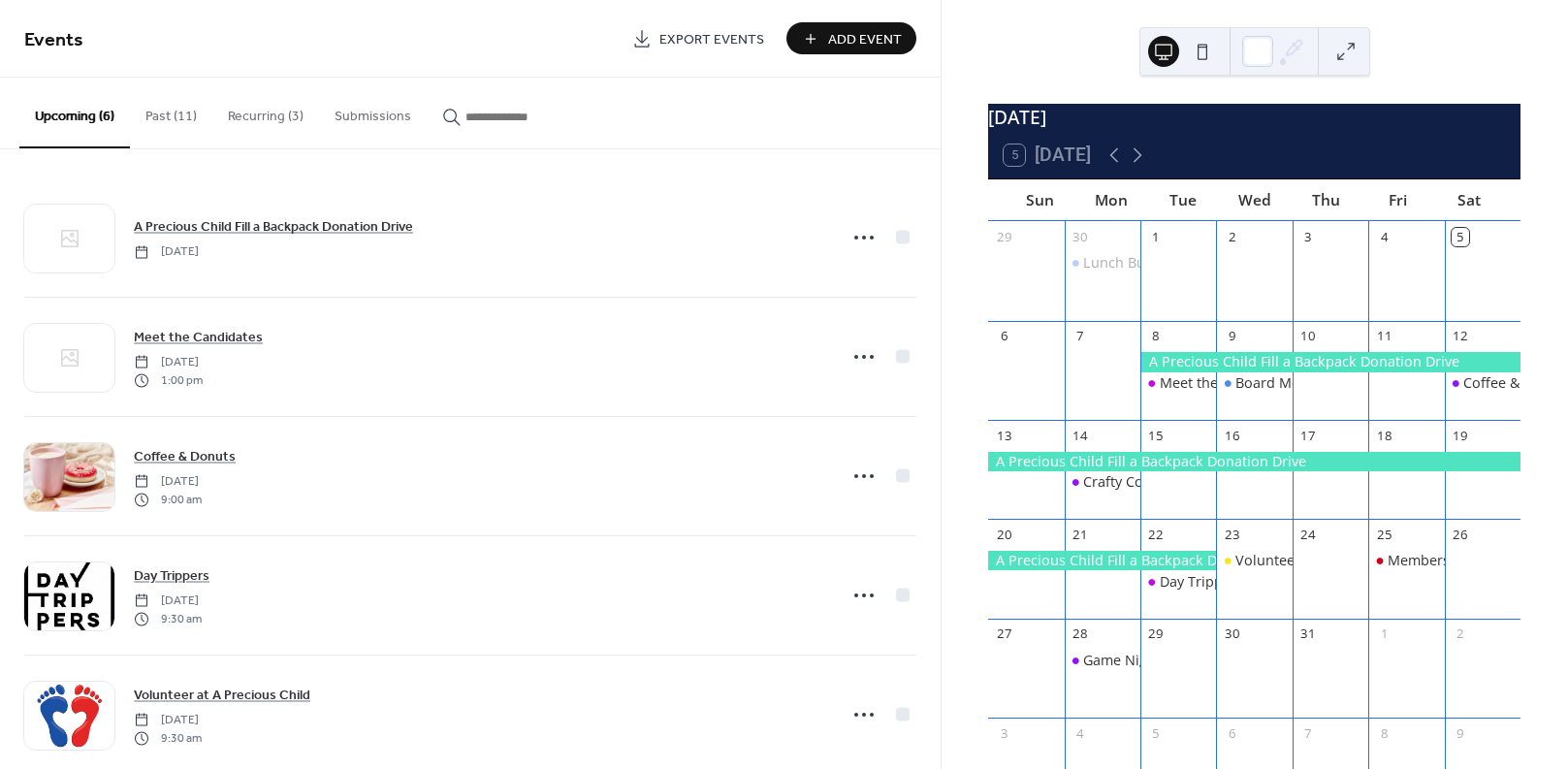 scroll, scrollTop: 0, scrollLeft: 0, axis: both 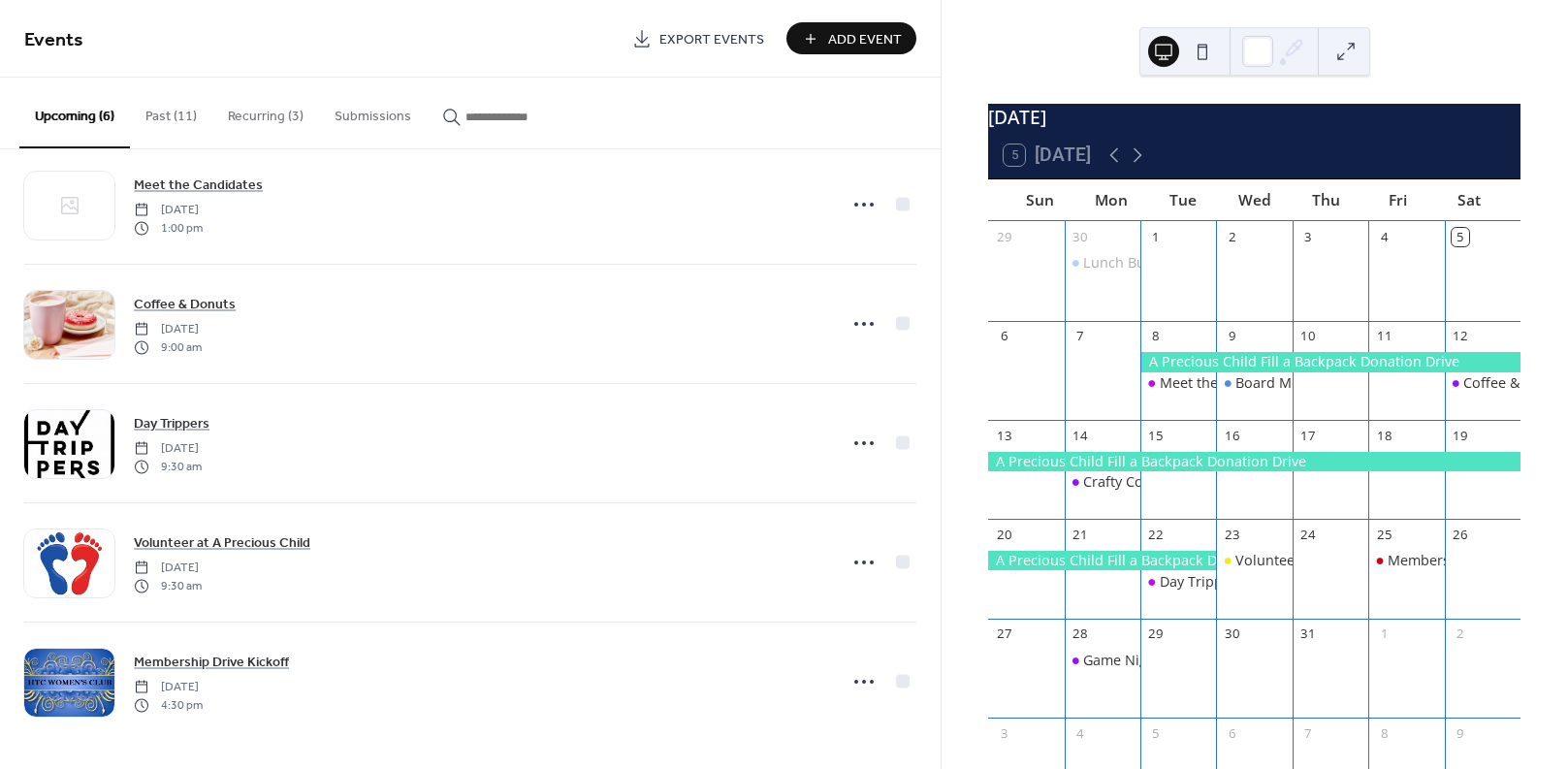 click 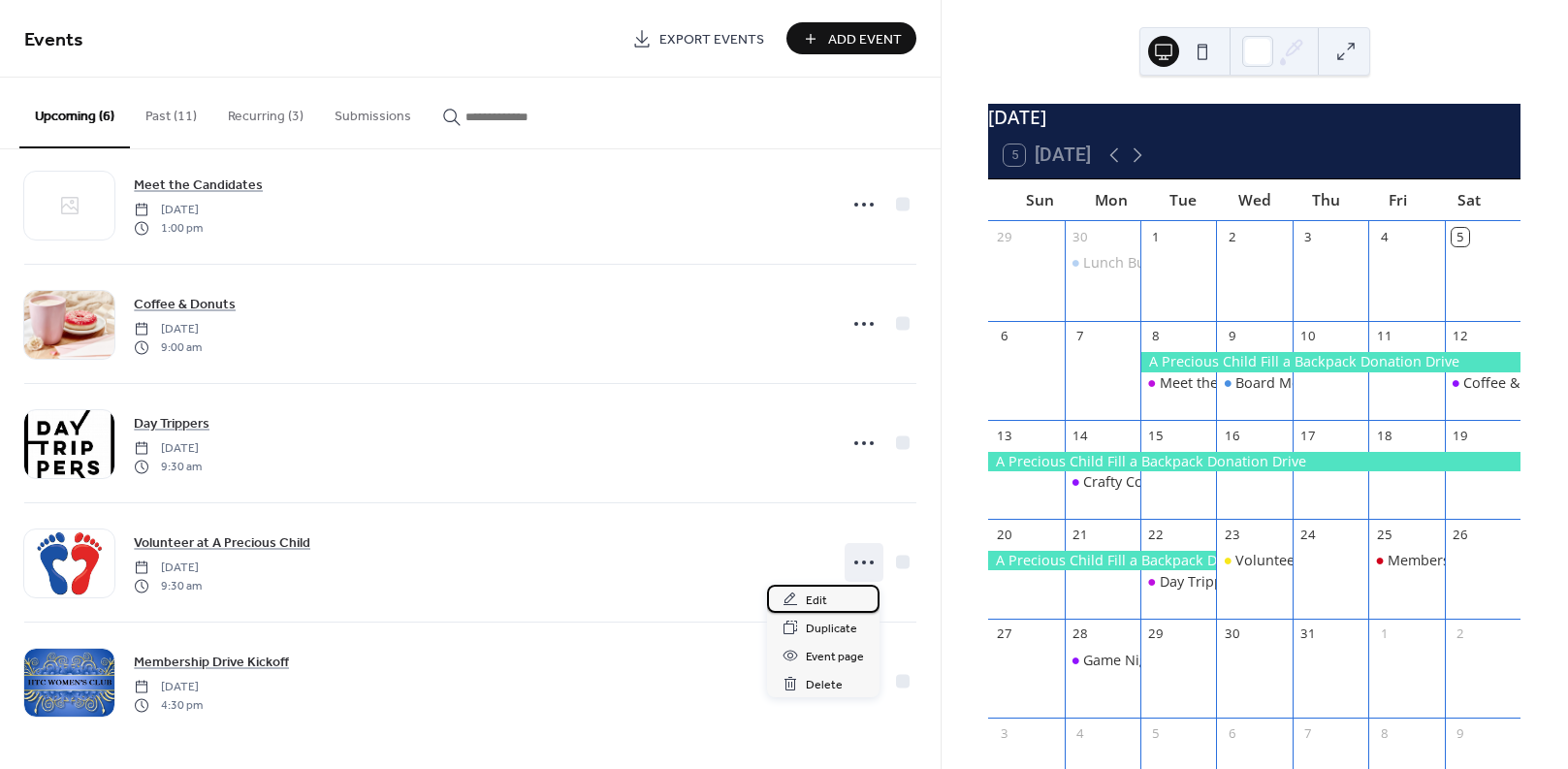 click on "Edit" at bounding box center (816, 600) 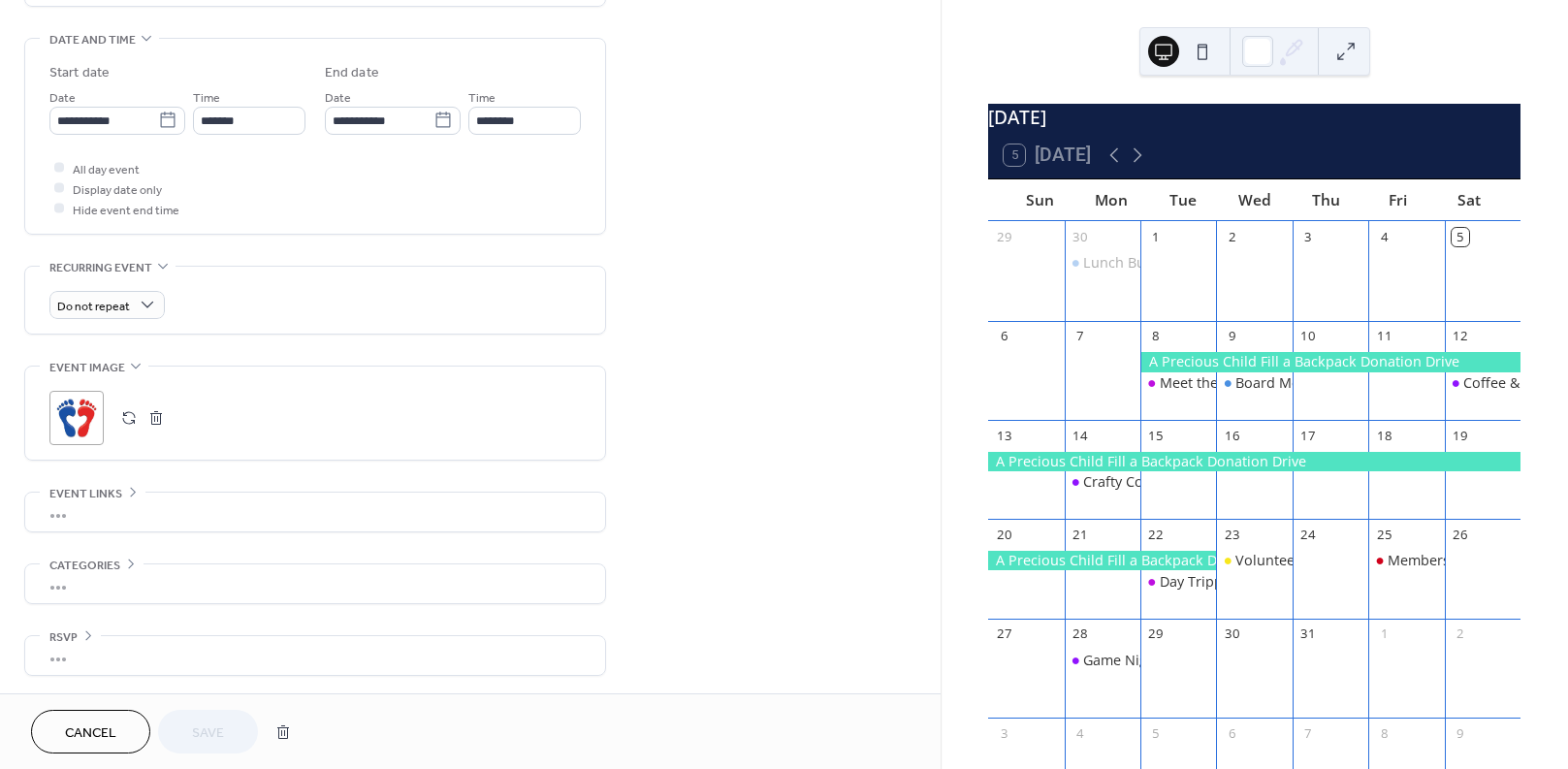 click on "•••" at bounding box center (315, 512) 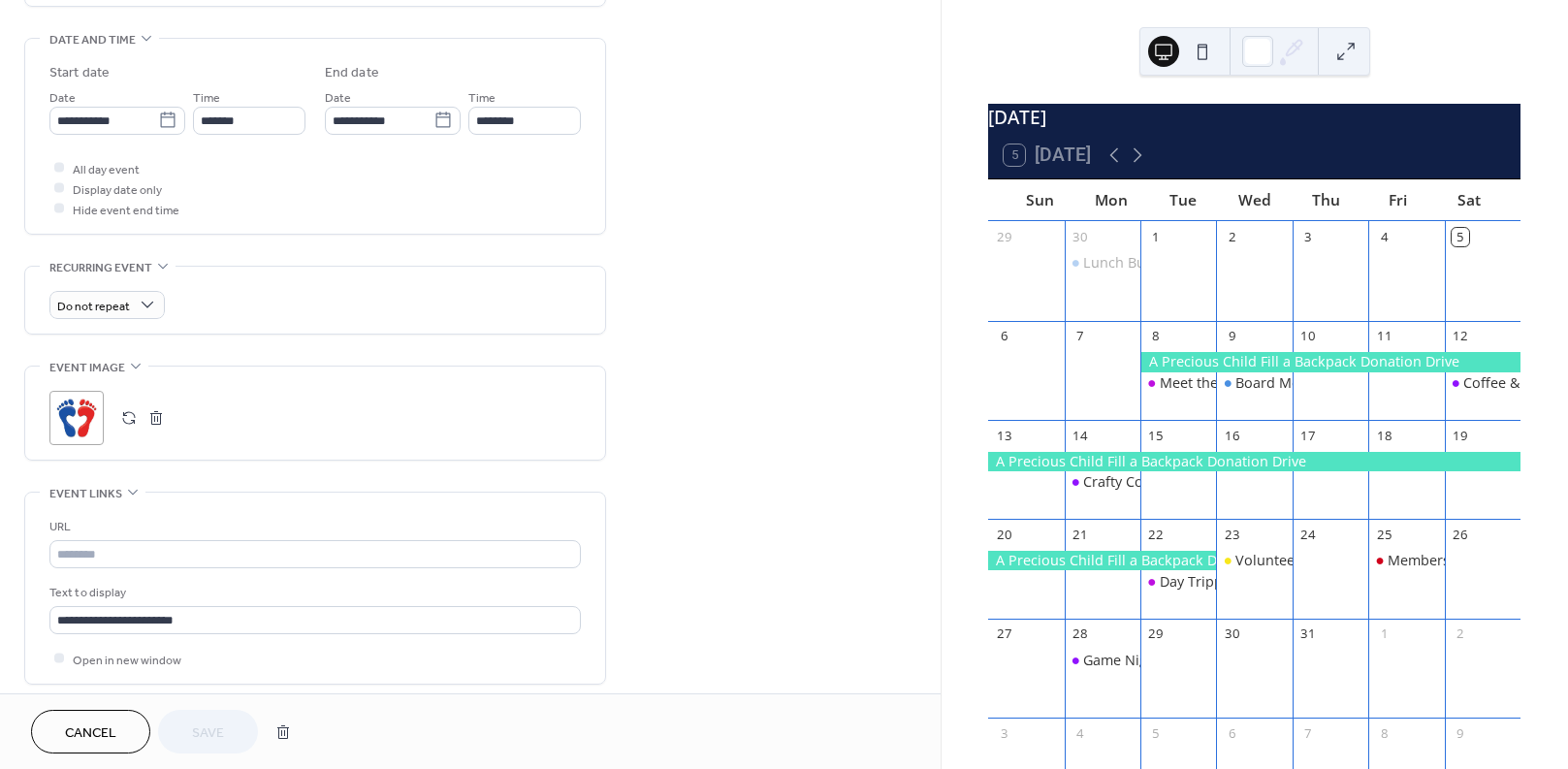 scroll, scrollTop: 593, scrollLeft: 0, axis: vertical 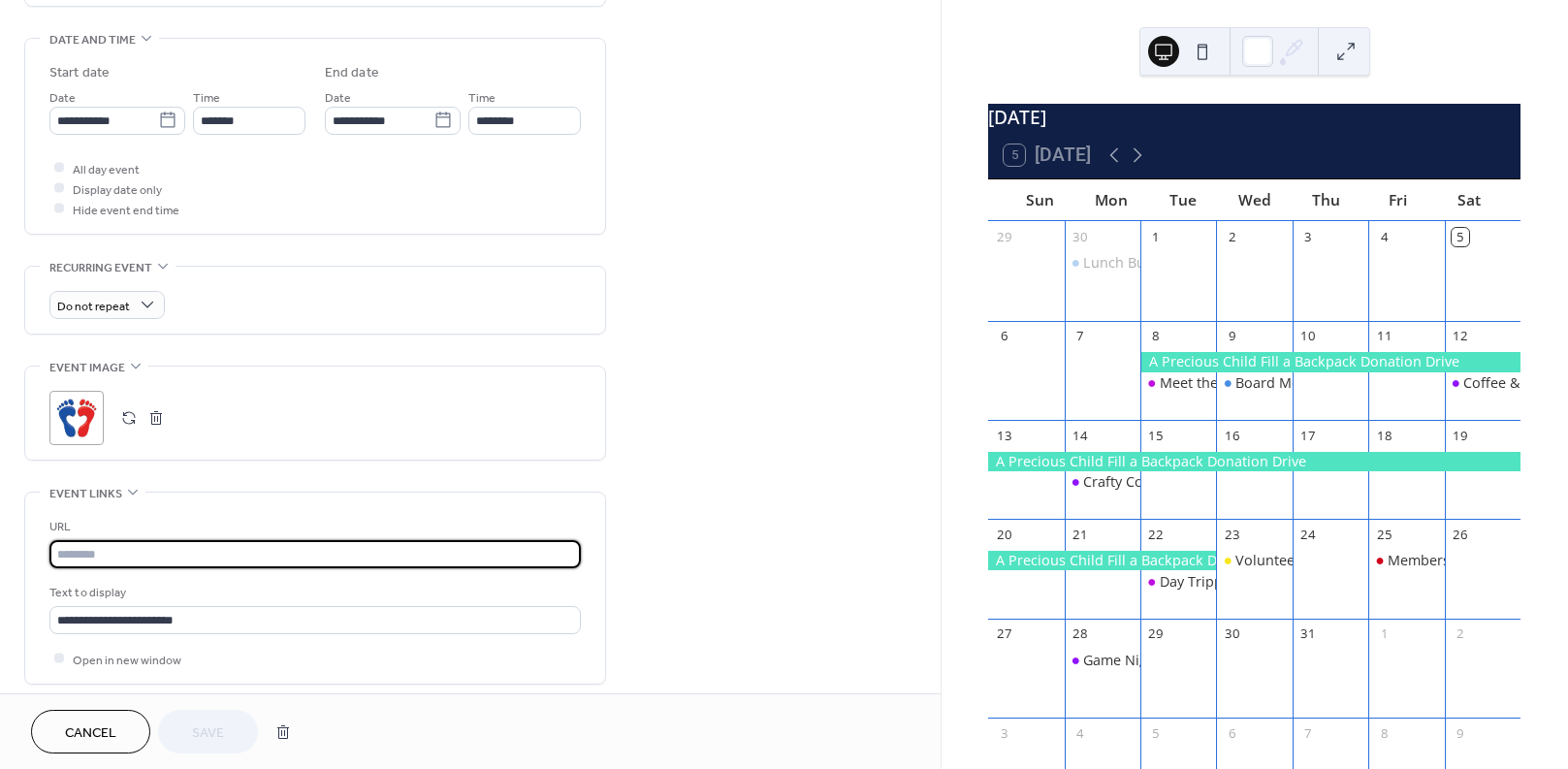 paste on "**********" 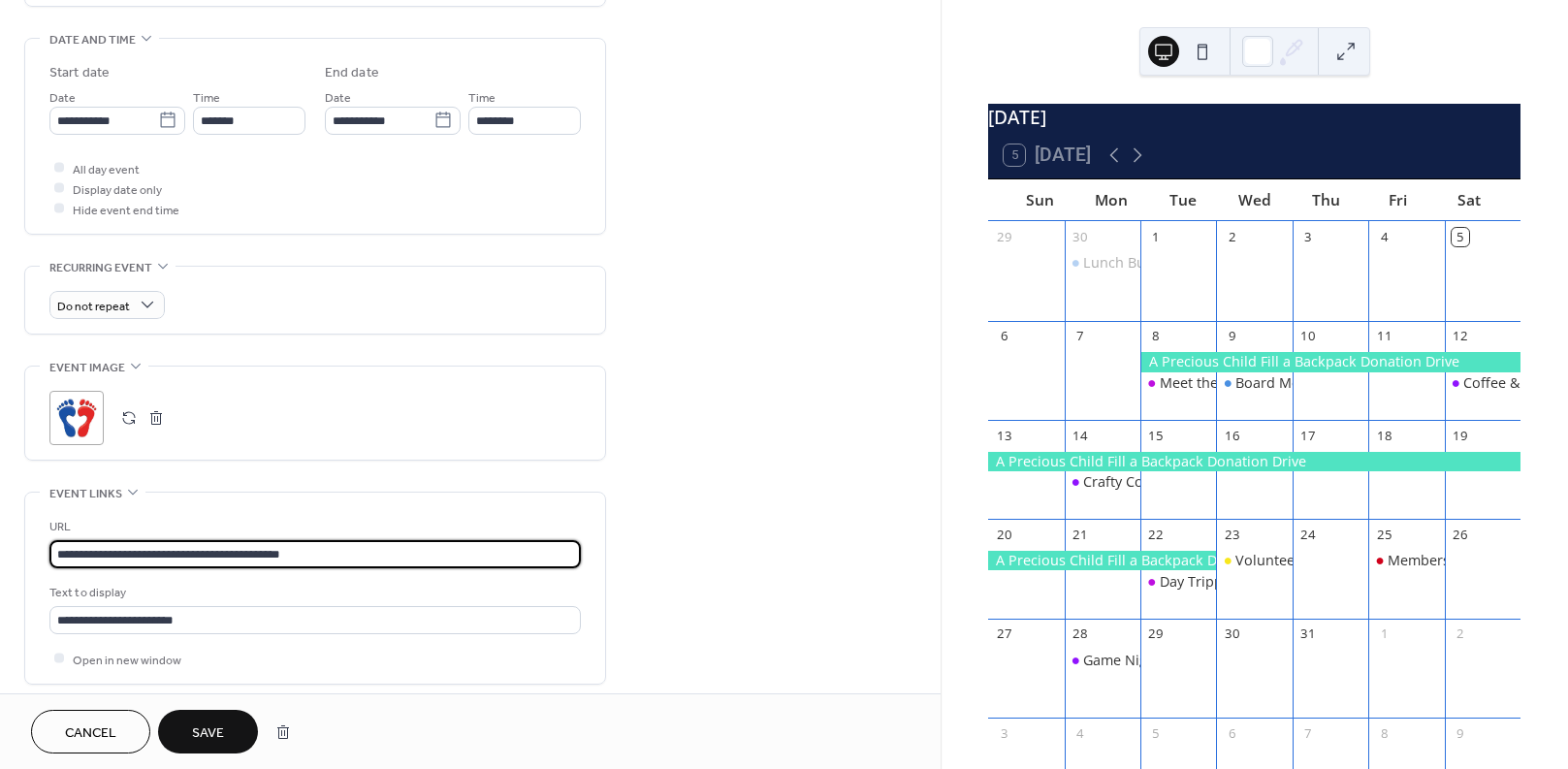 type on "**********" 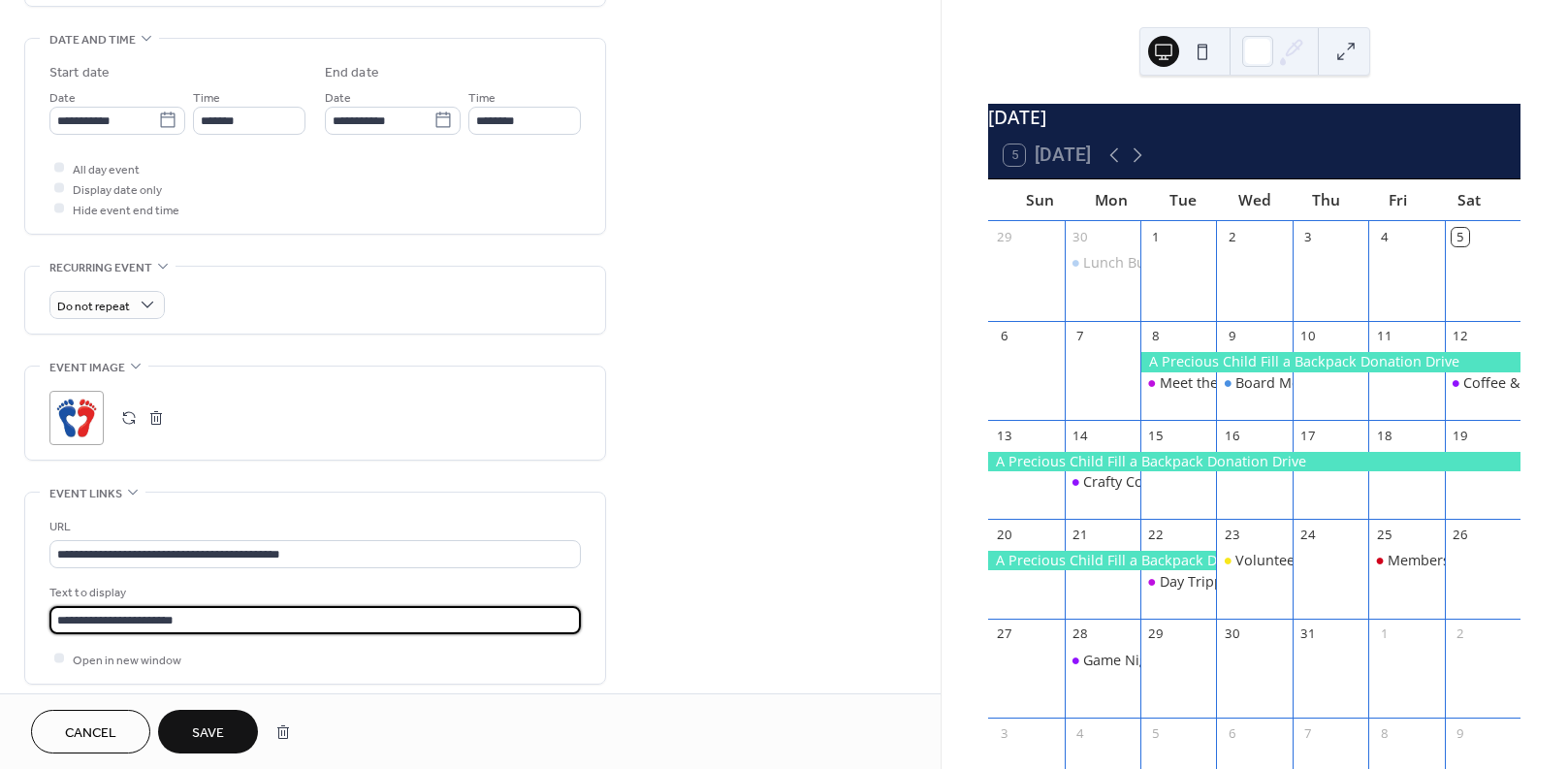 click on "**********" at bounding box center (315, 620) 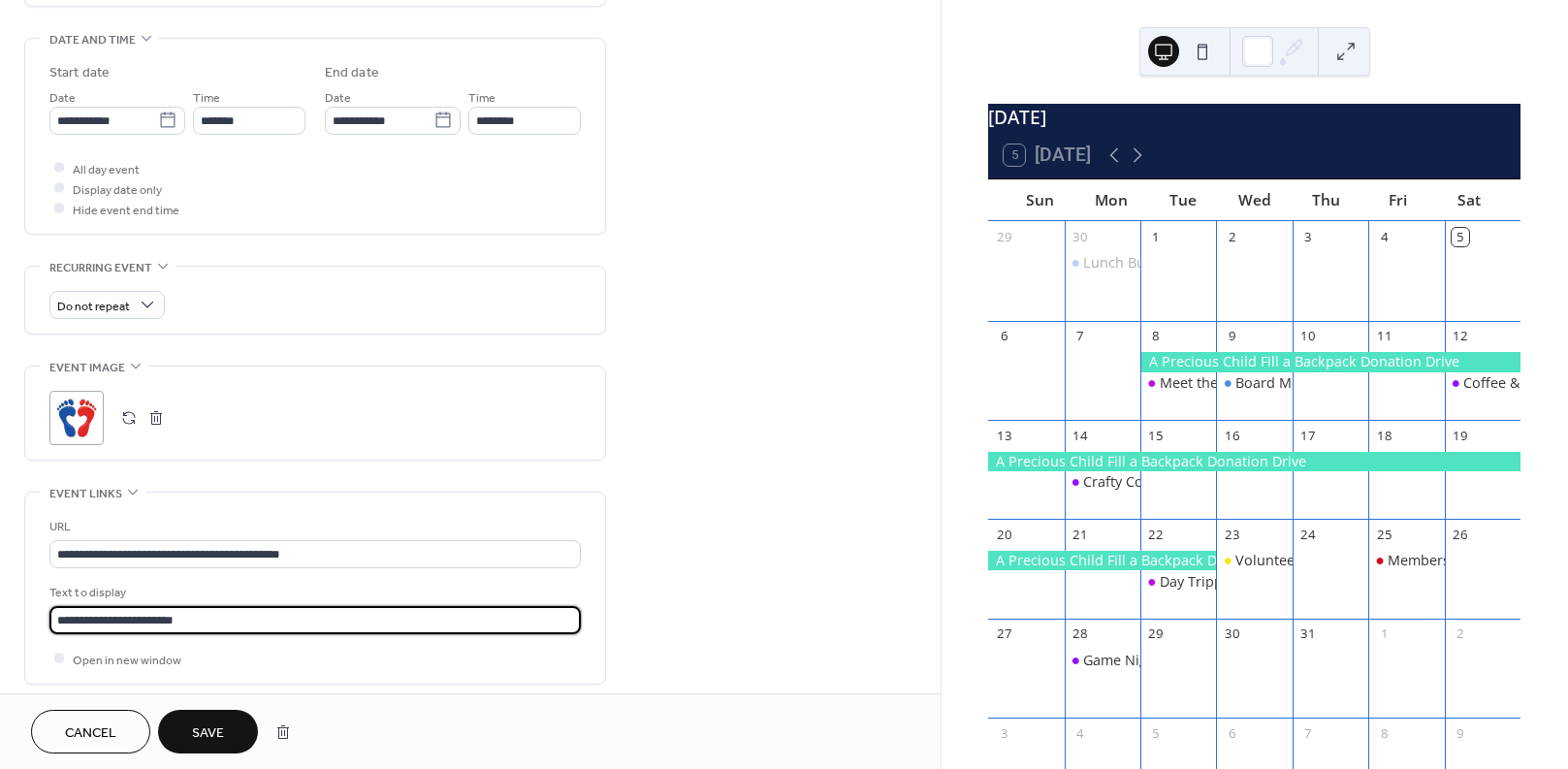 drag, startPoint x: 200, startPoint y: 618, endPoint x: 16, endPoint y: 643, distance: 185.6906 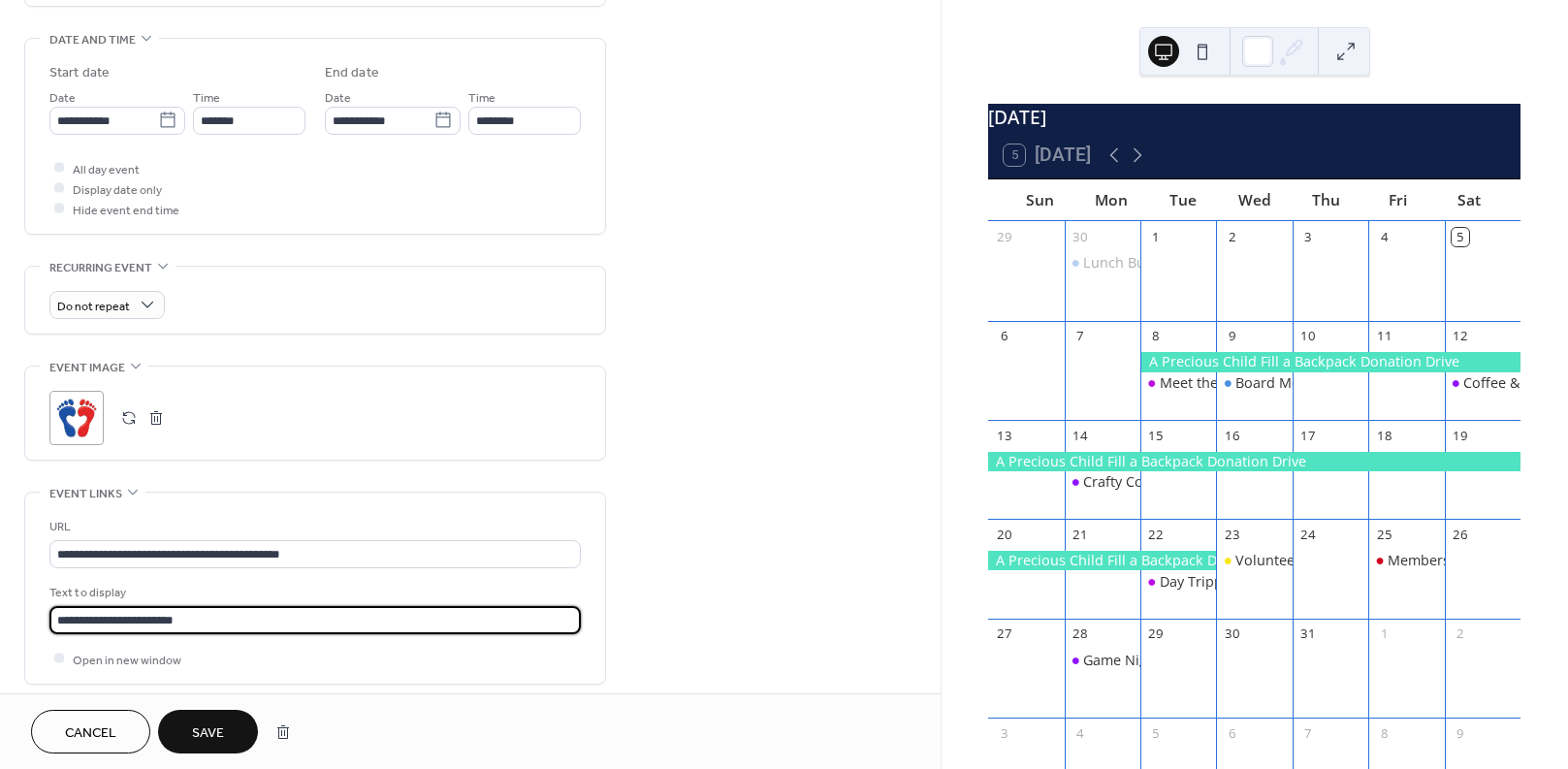 click on "**********" at bounding box center [470, 180] 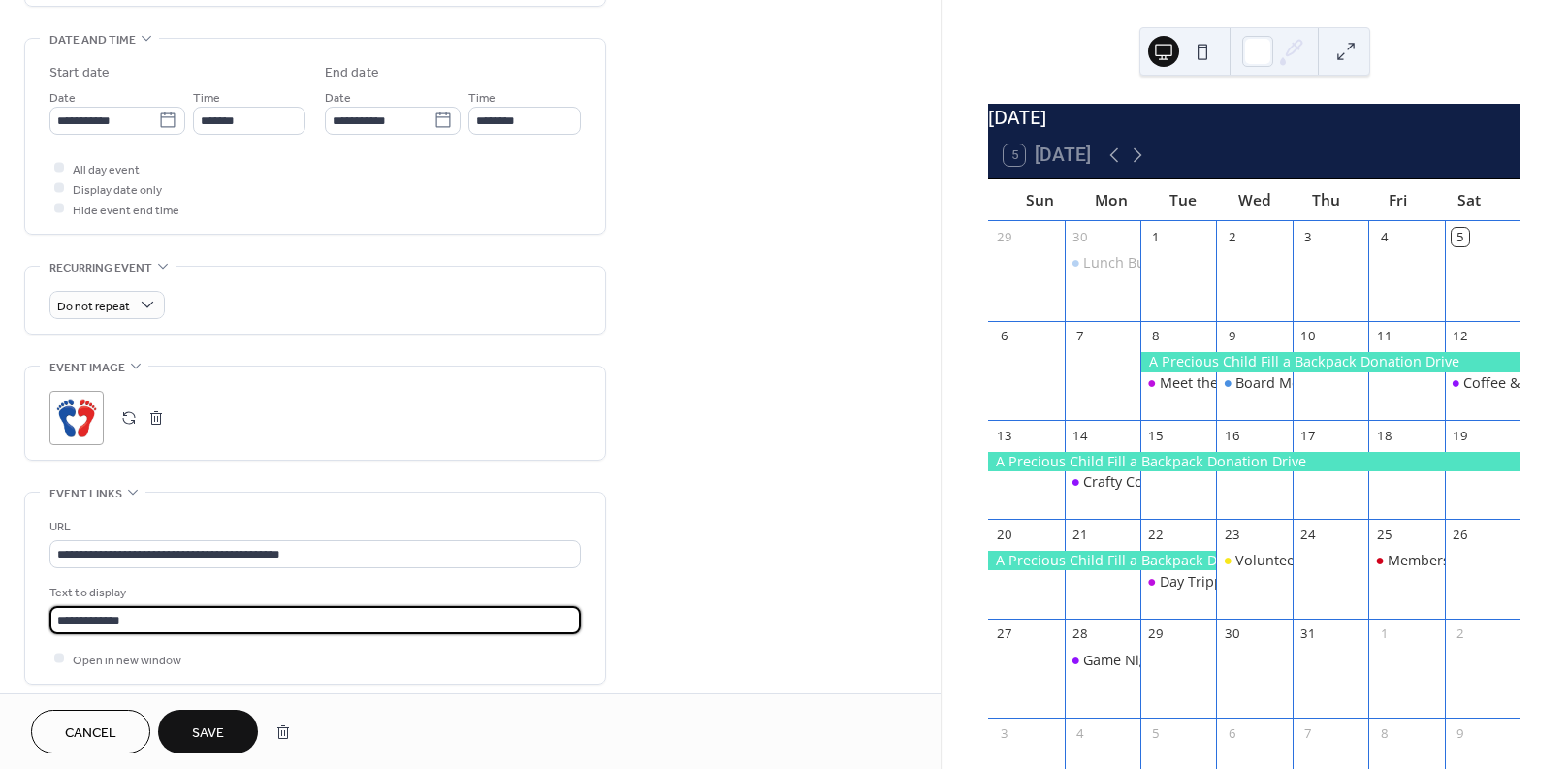 type on "**********" 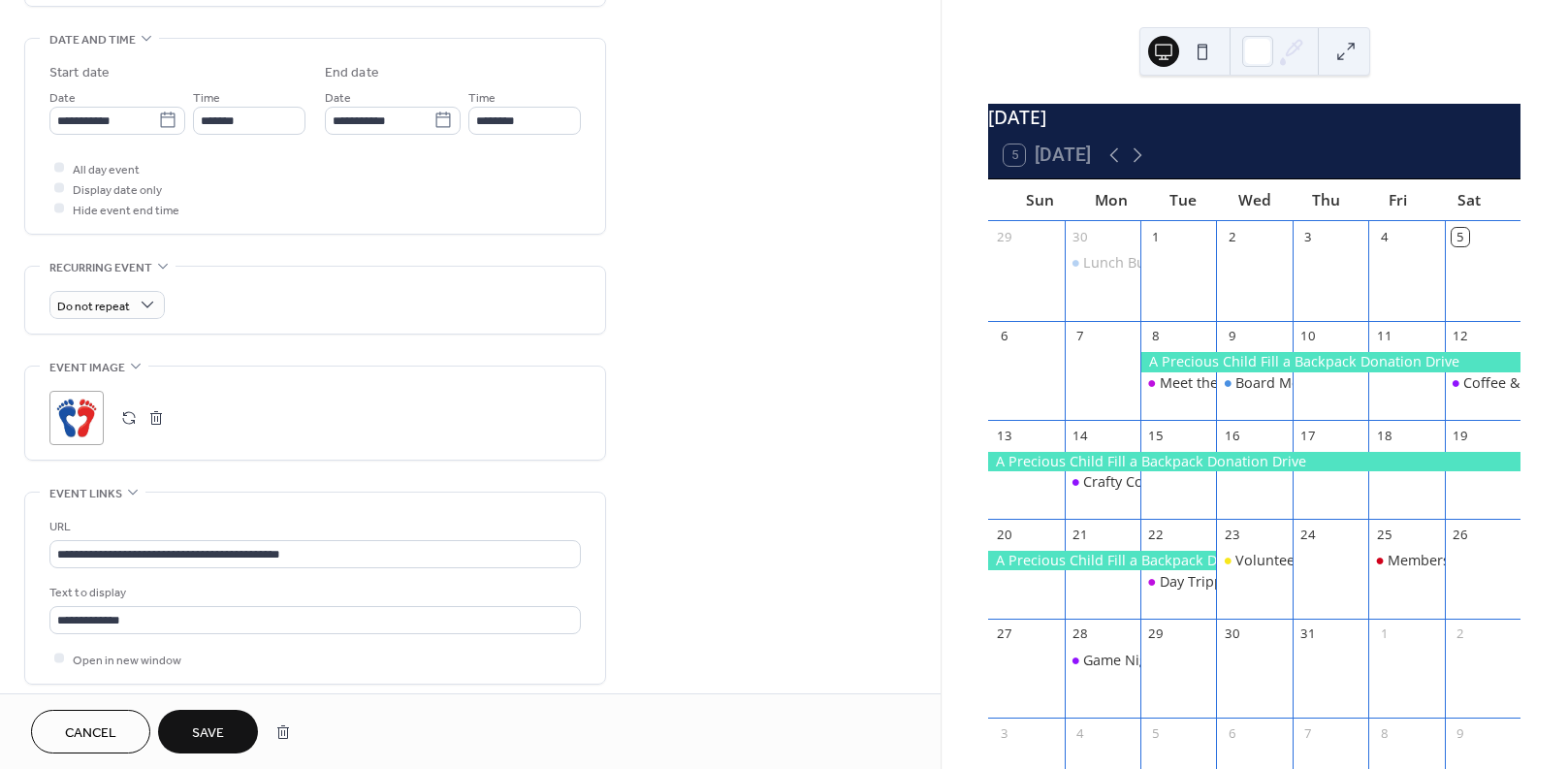 scroll, scrollTop: 0, scrollLeft: 0, axis: both 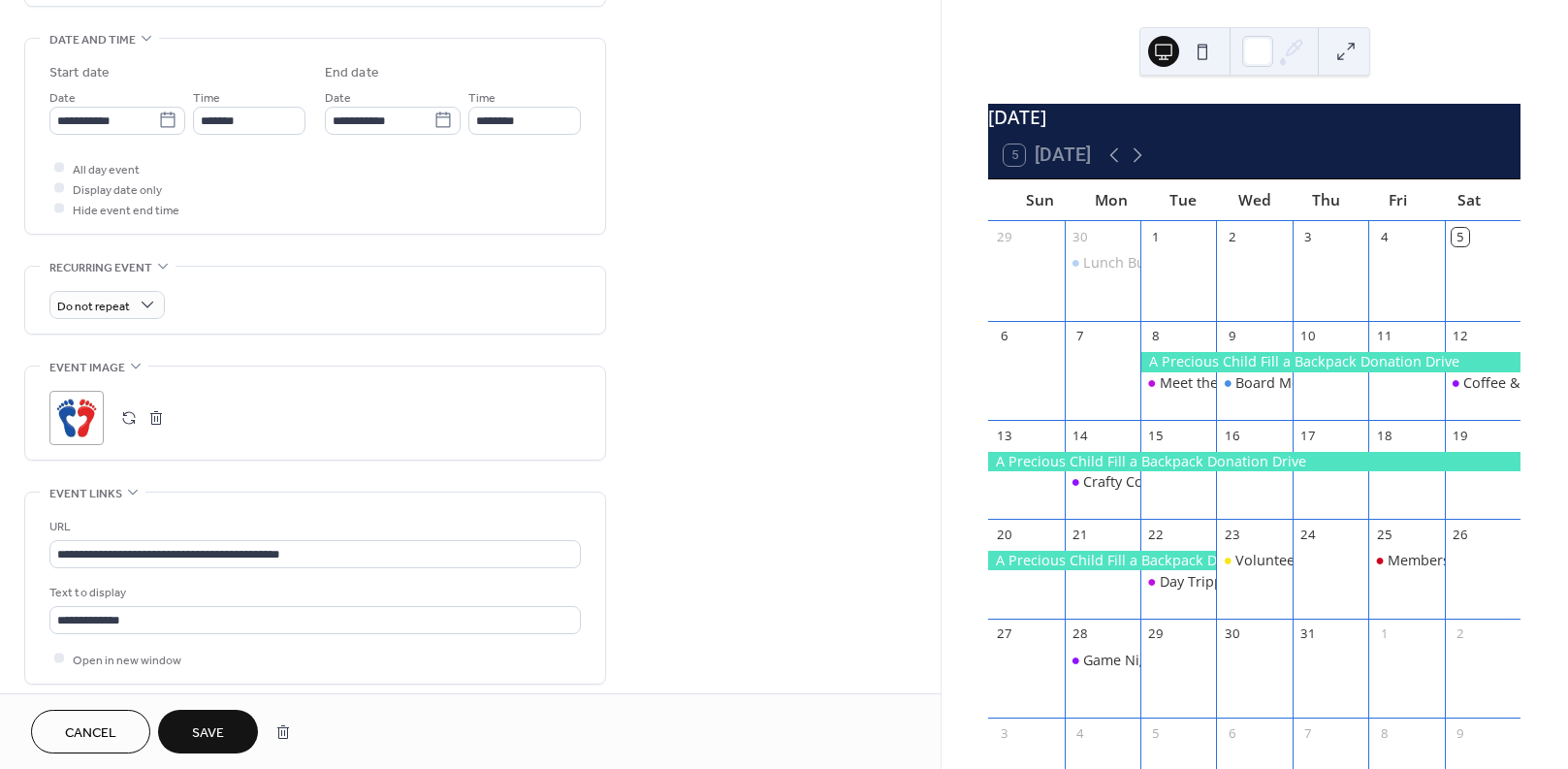 click on "Save" at bounding box center (208, 733) 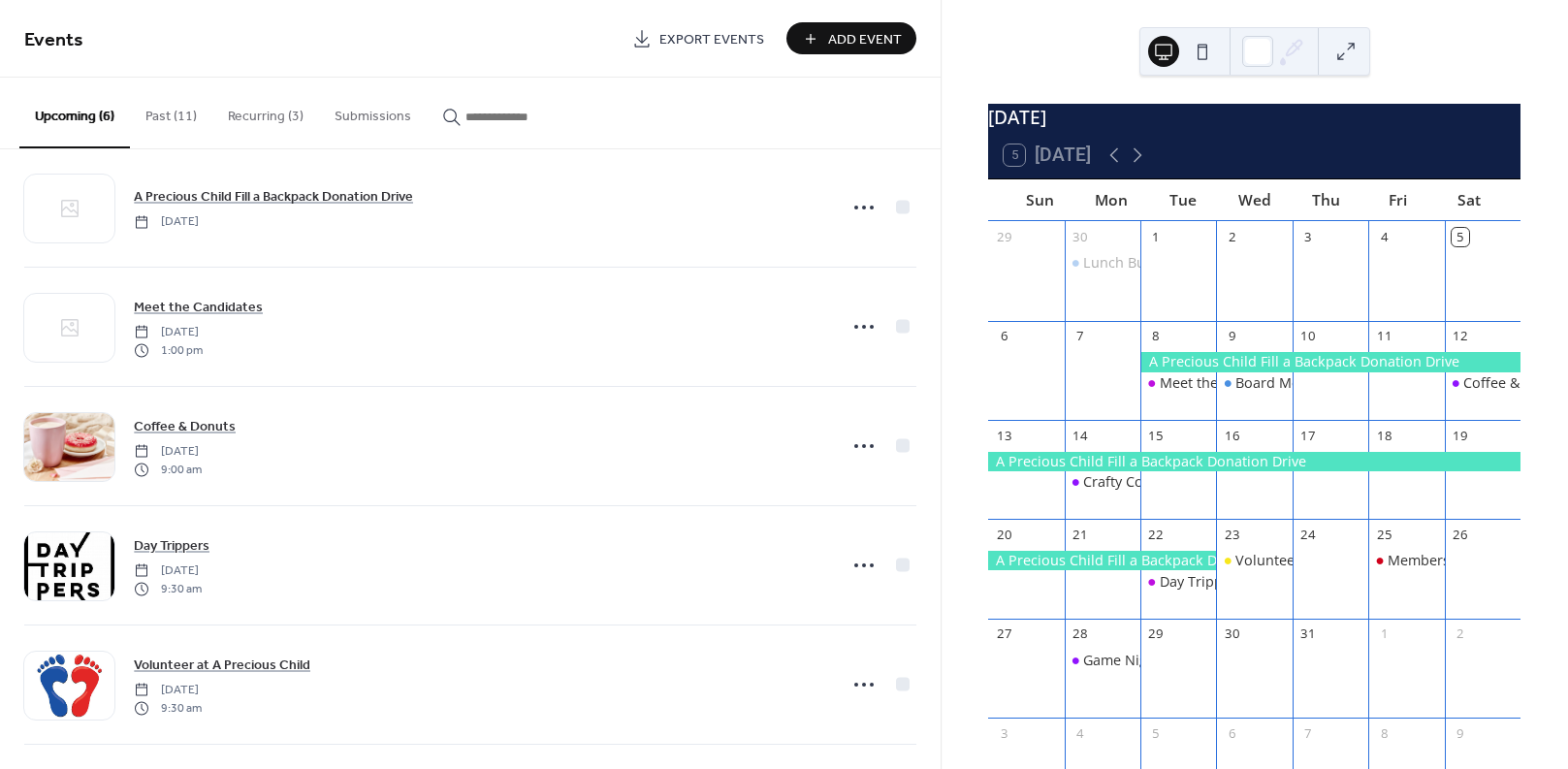 scroll, scrollTop: 0, scrollLeft: 0, axis: both 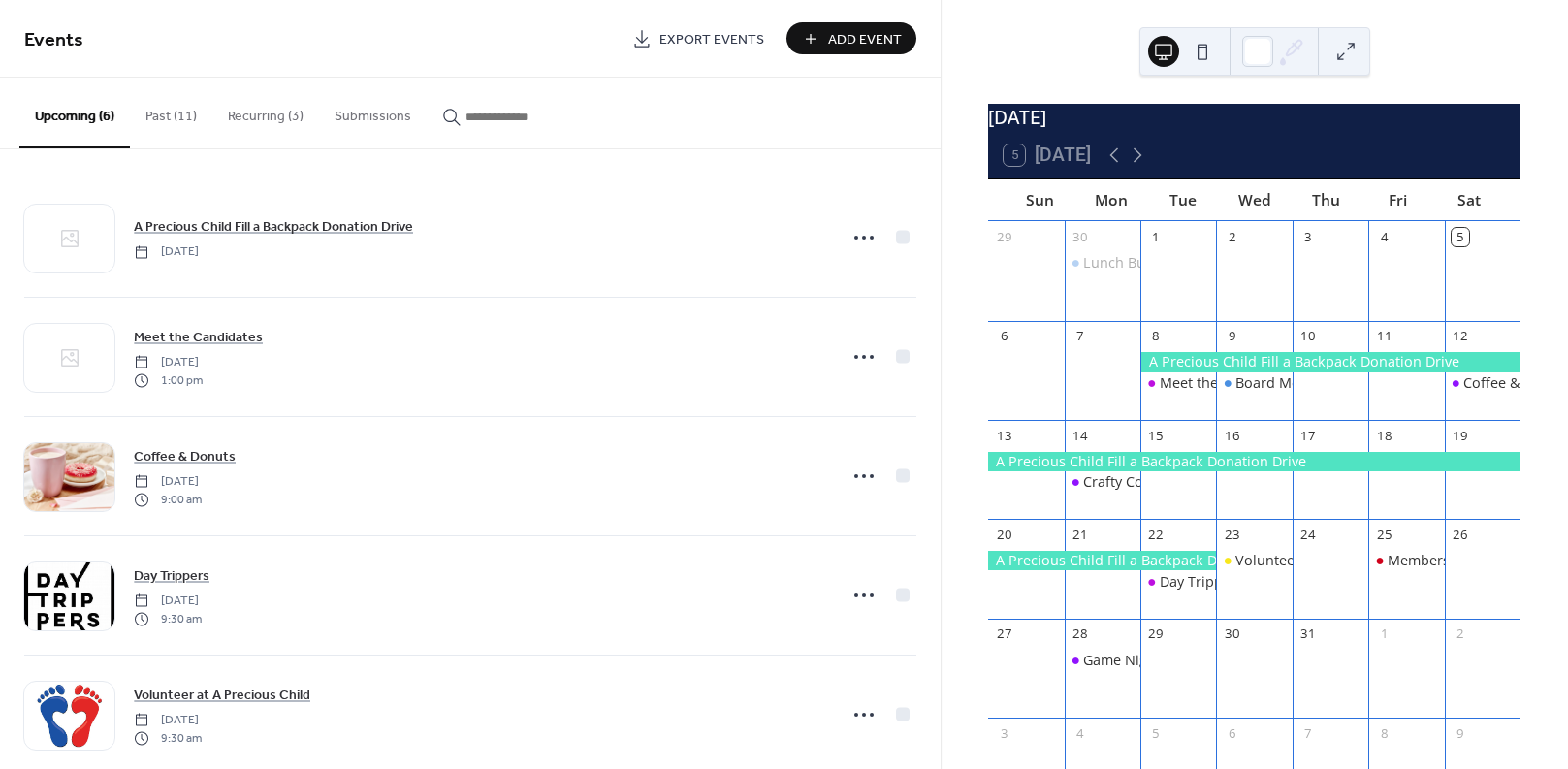 click on "Add Event" at bounding box center (865, 40) 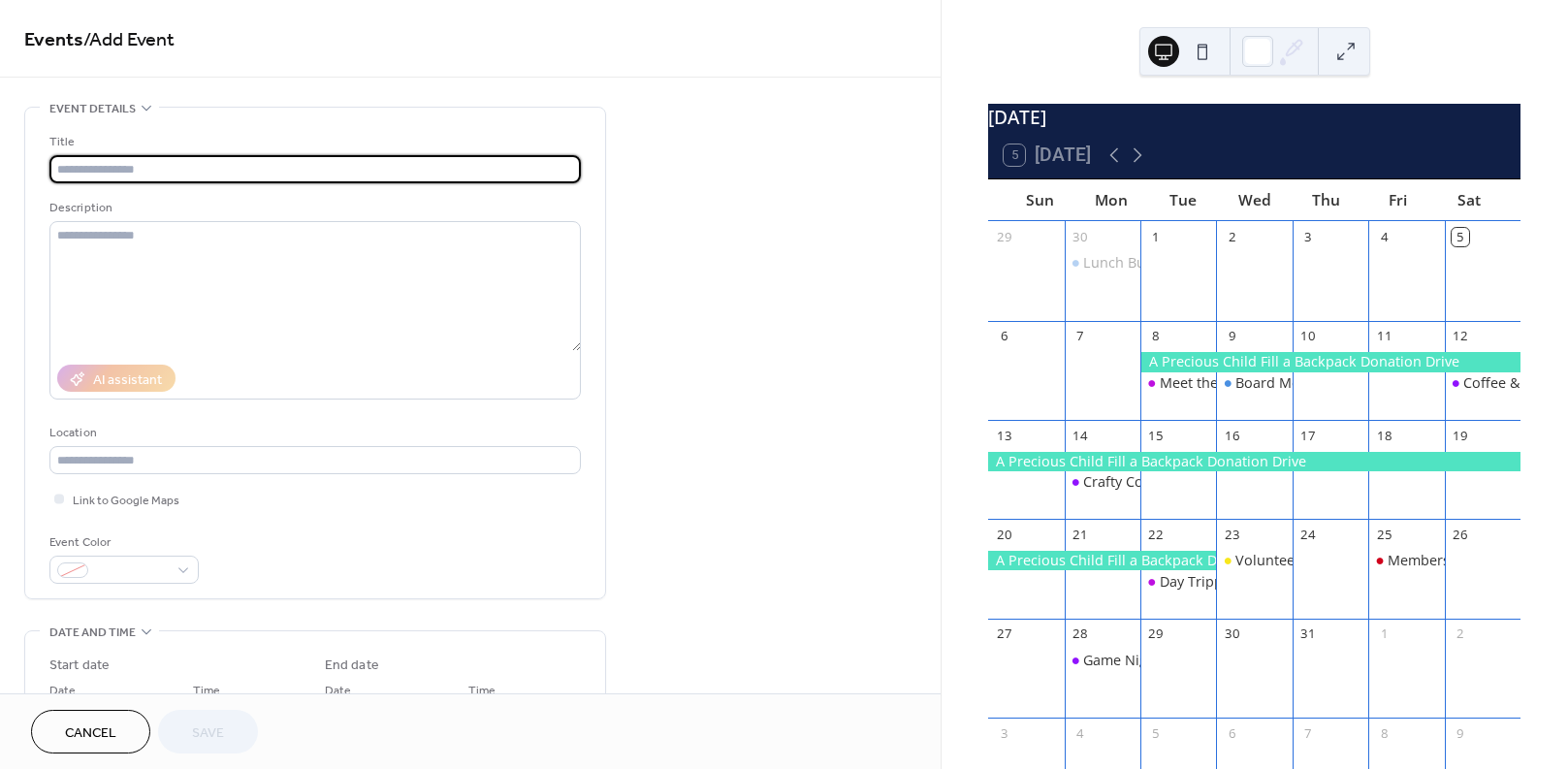 click at bounding box center [315, 169] 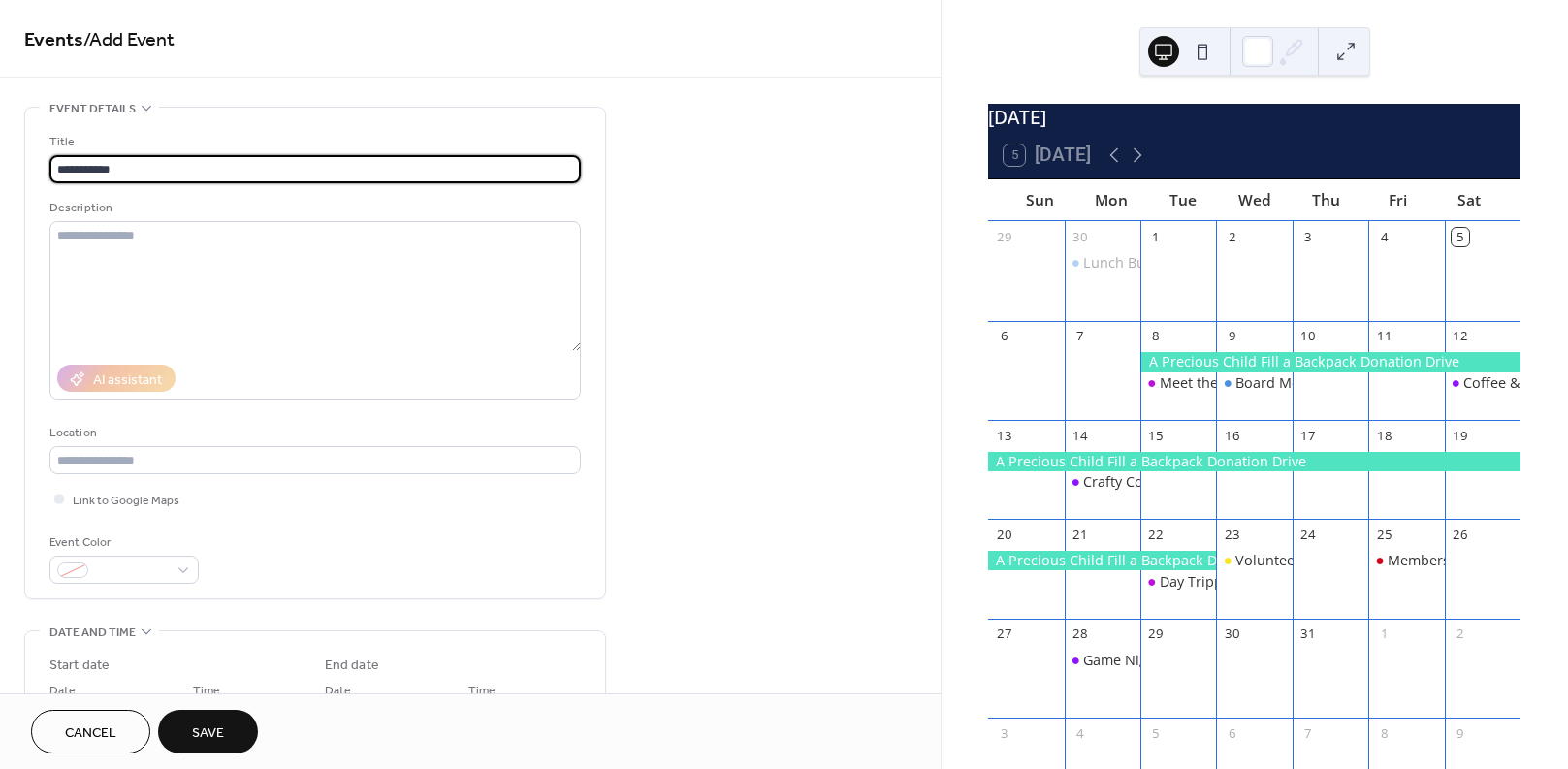 type on "**********" 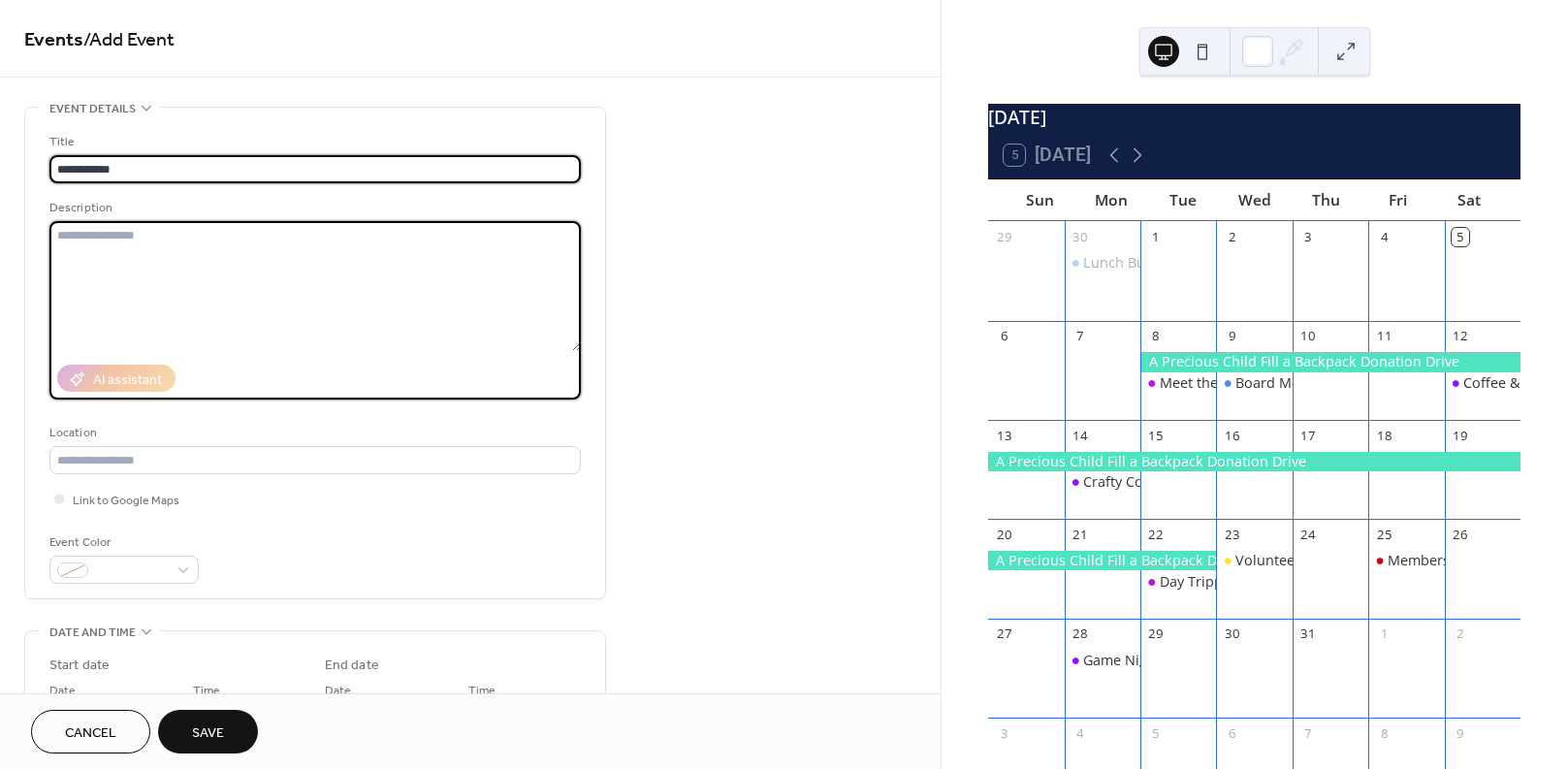 click at bounding box center [315, 286] 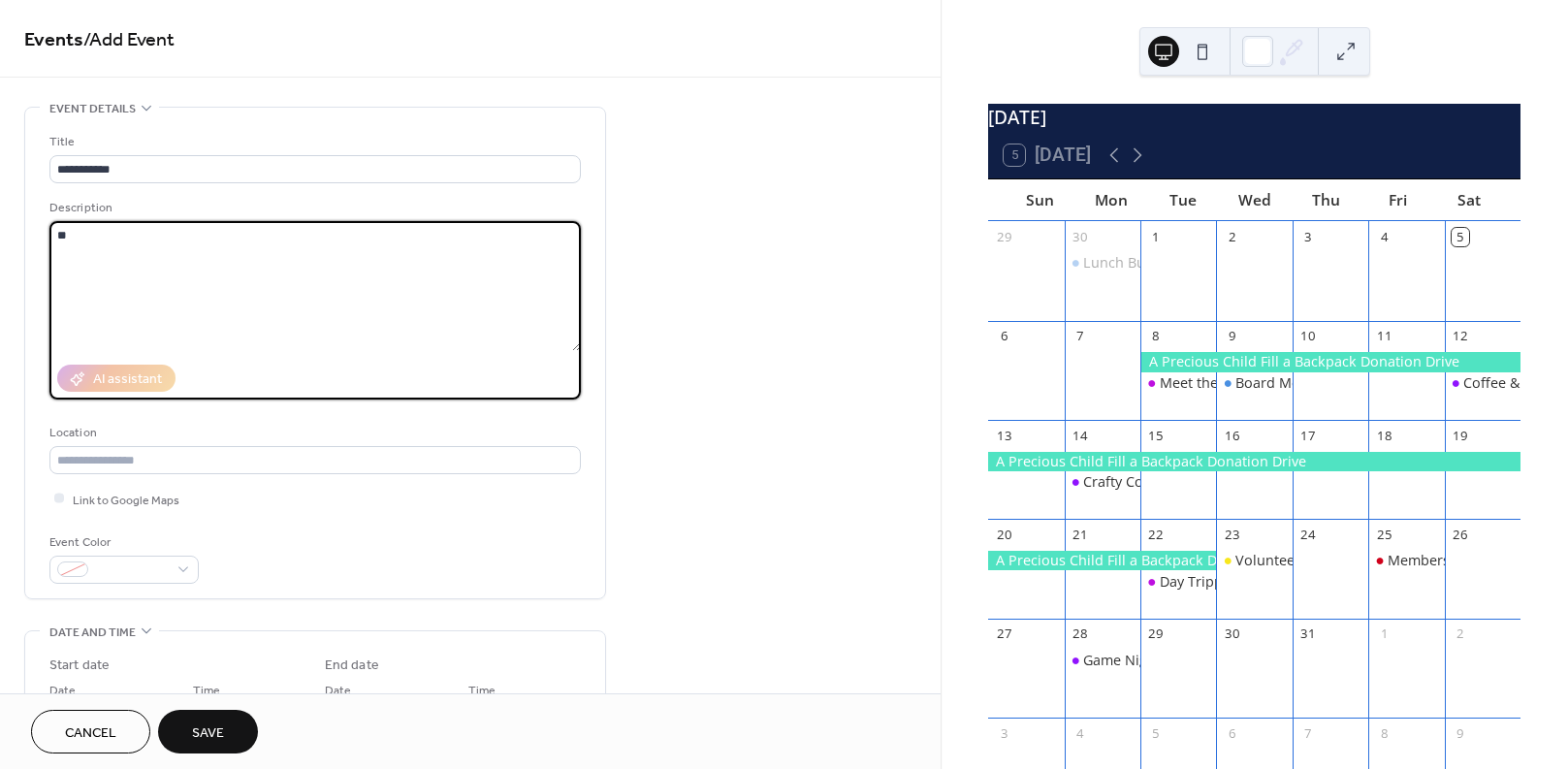type on "*" 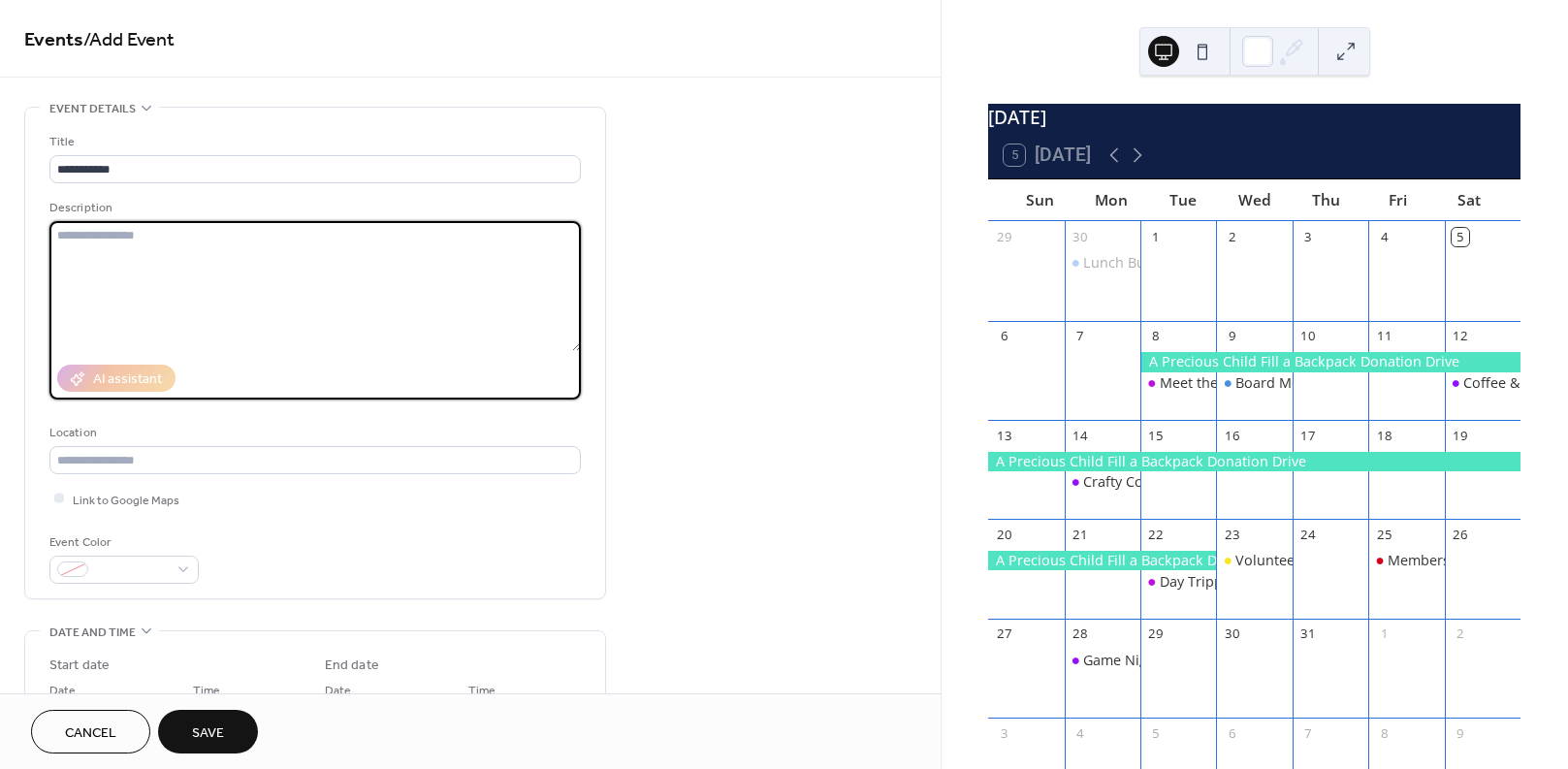 paste on "**********" 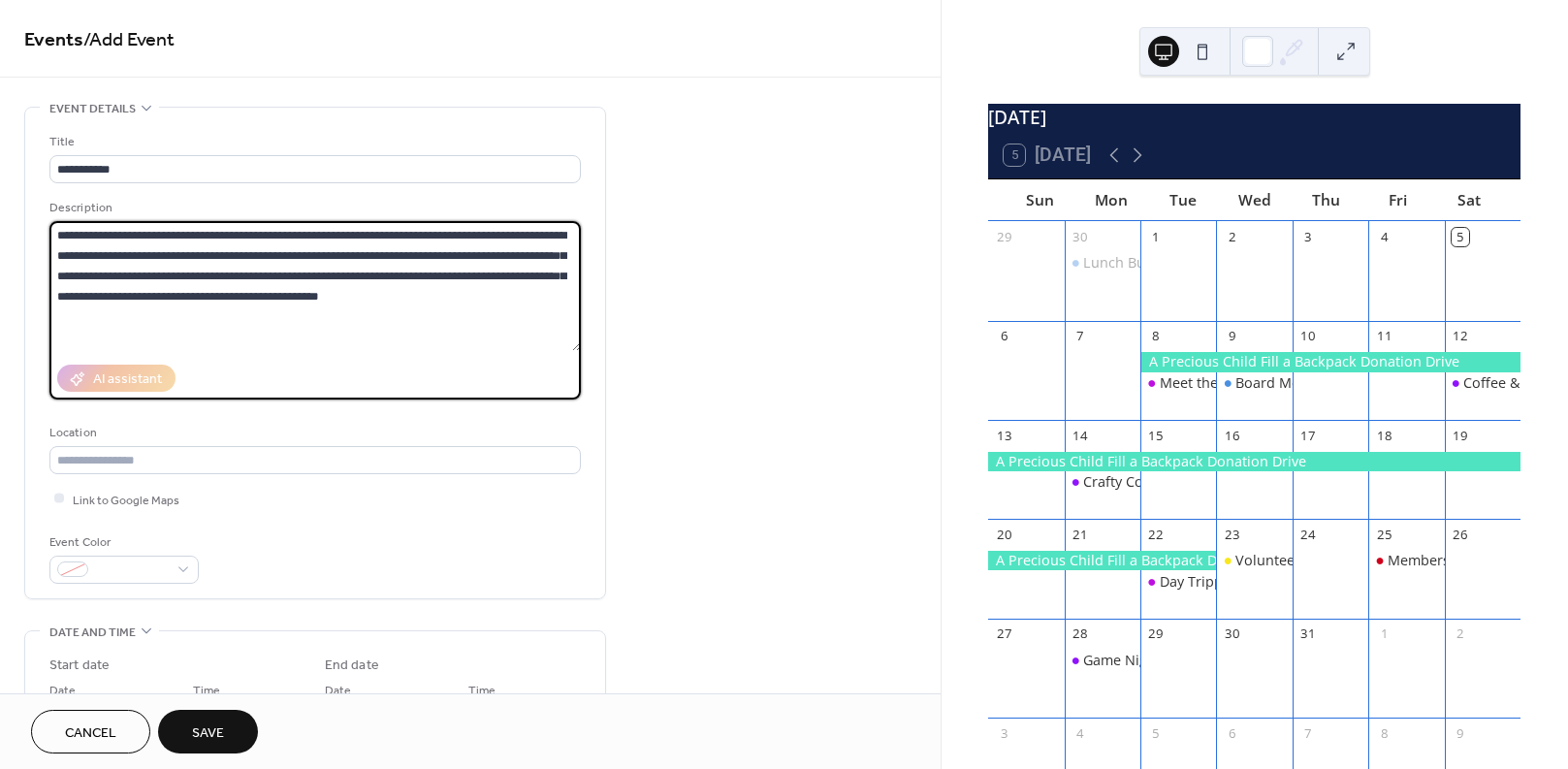 drag, startPoint x: 121, startPoint y: 234, endPoint x: 75, endPoint y: 232, distance: 46.04346 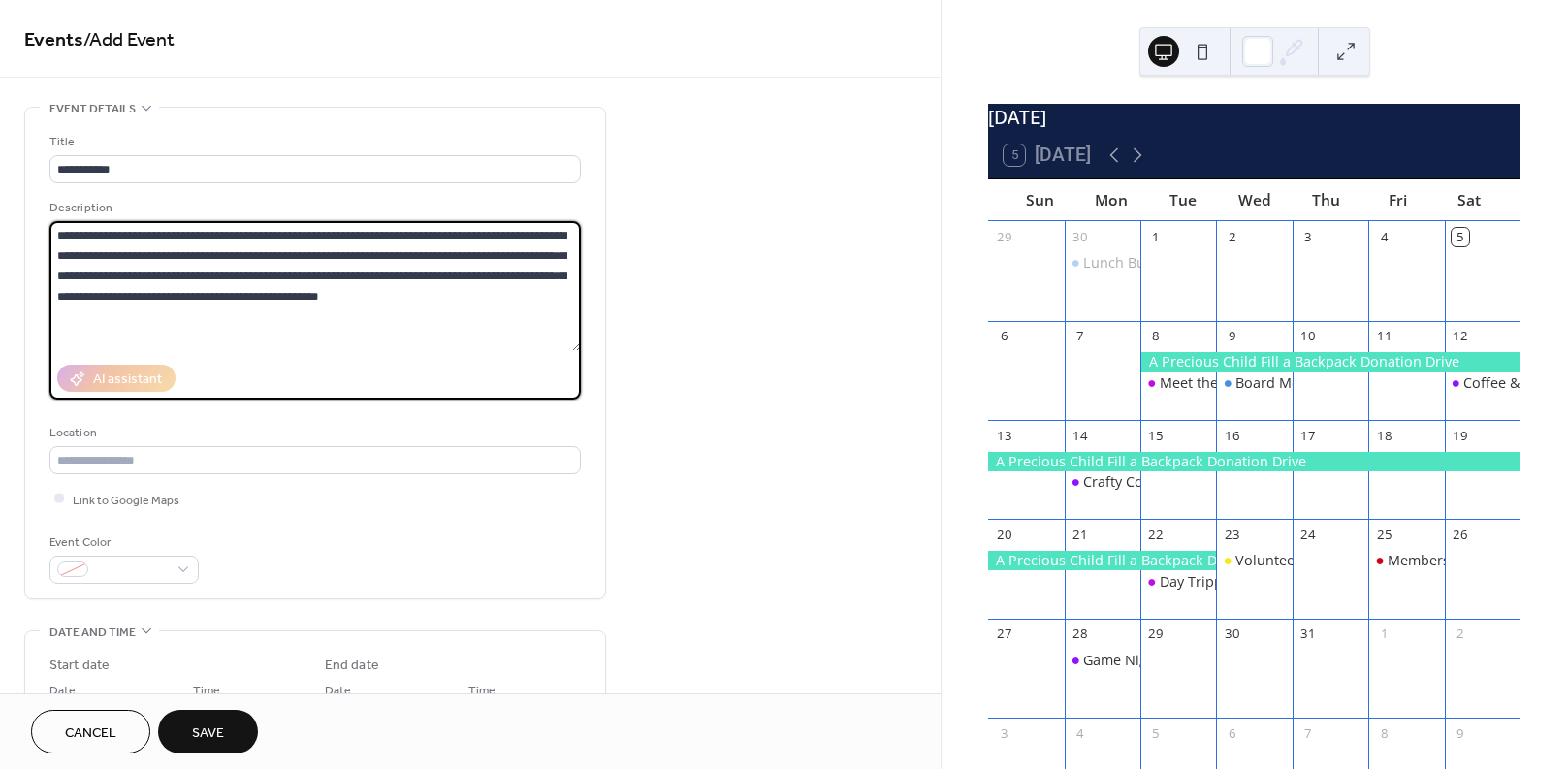 click on "**********" at bounding box center [315, 286] 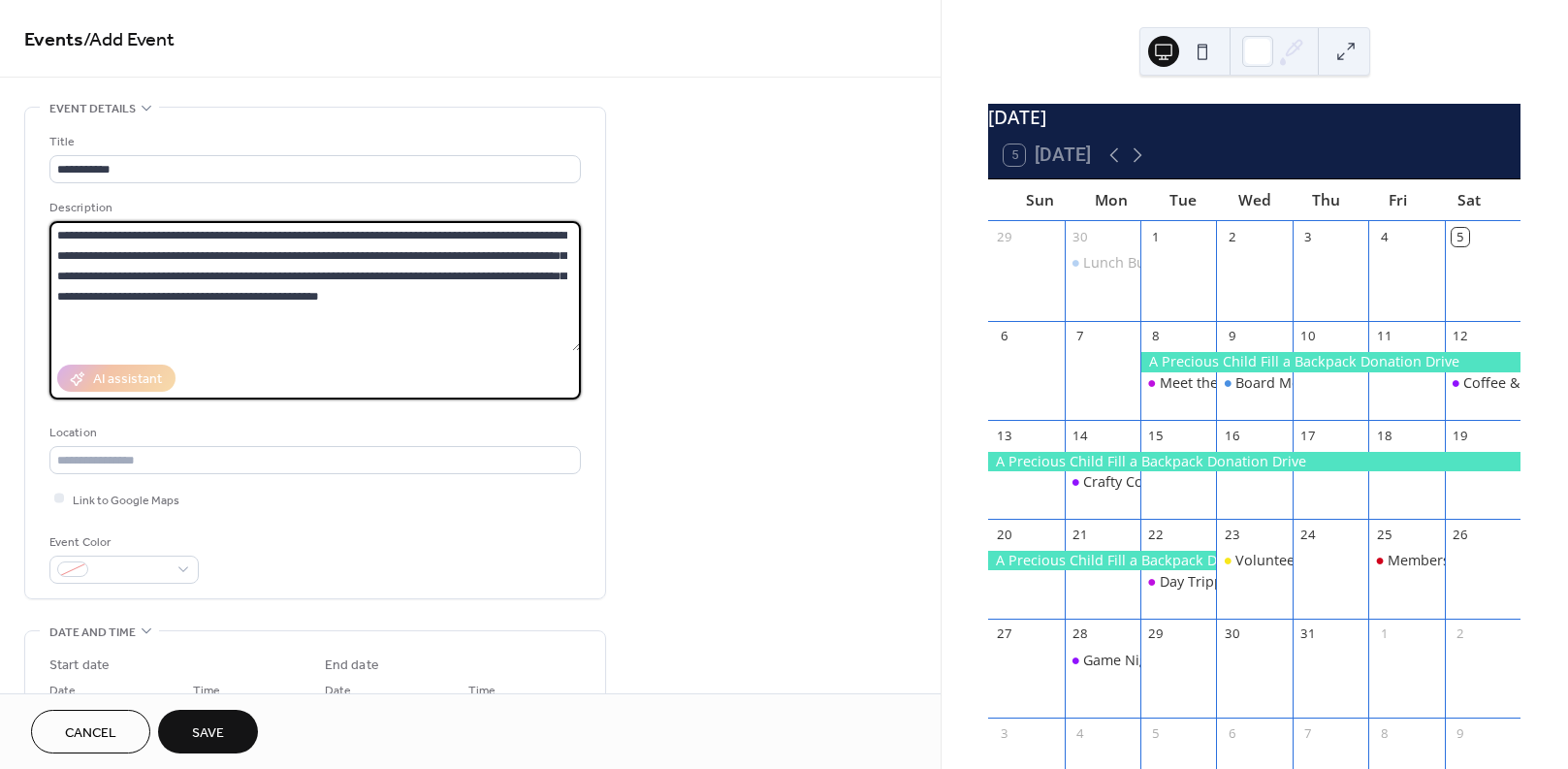 drag, startPoint x: 394, startPoint y: 274, endPoint x: 391, endPoint y: 293, distance: 19.235384 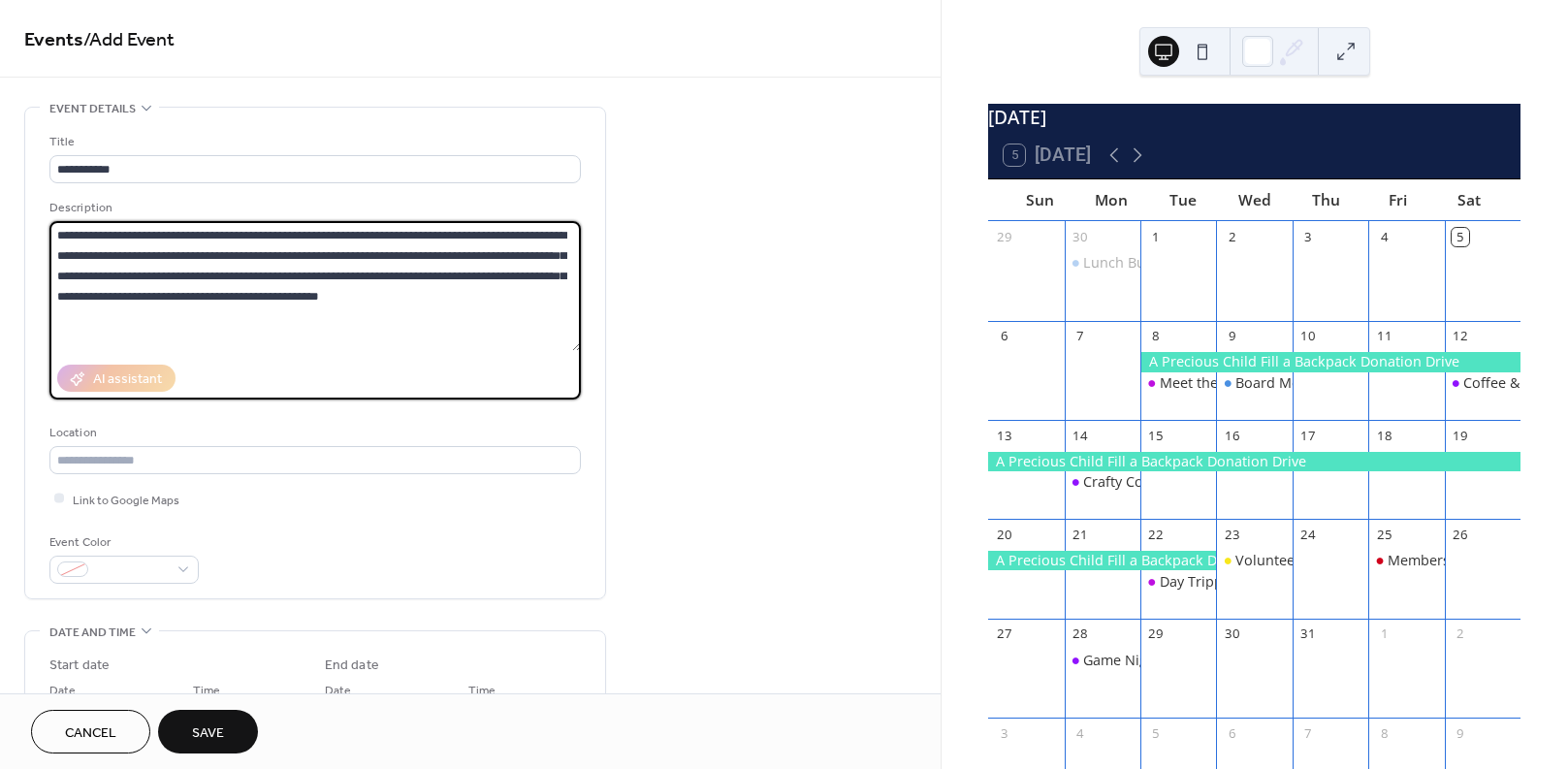 click on "**********" at bounding box center (315, 286) 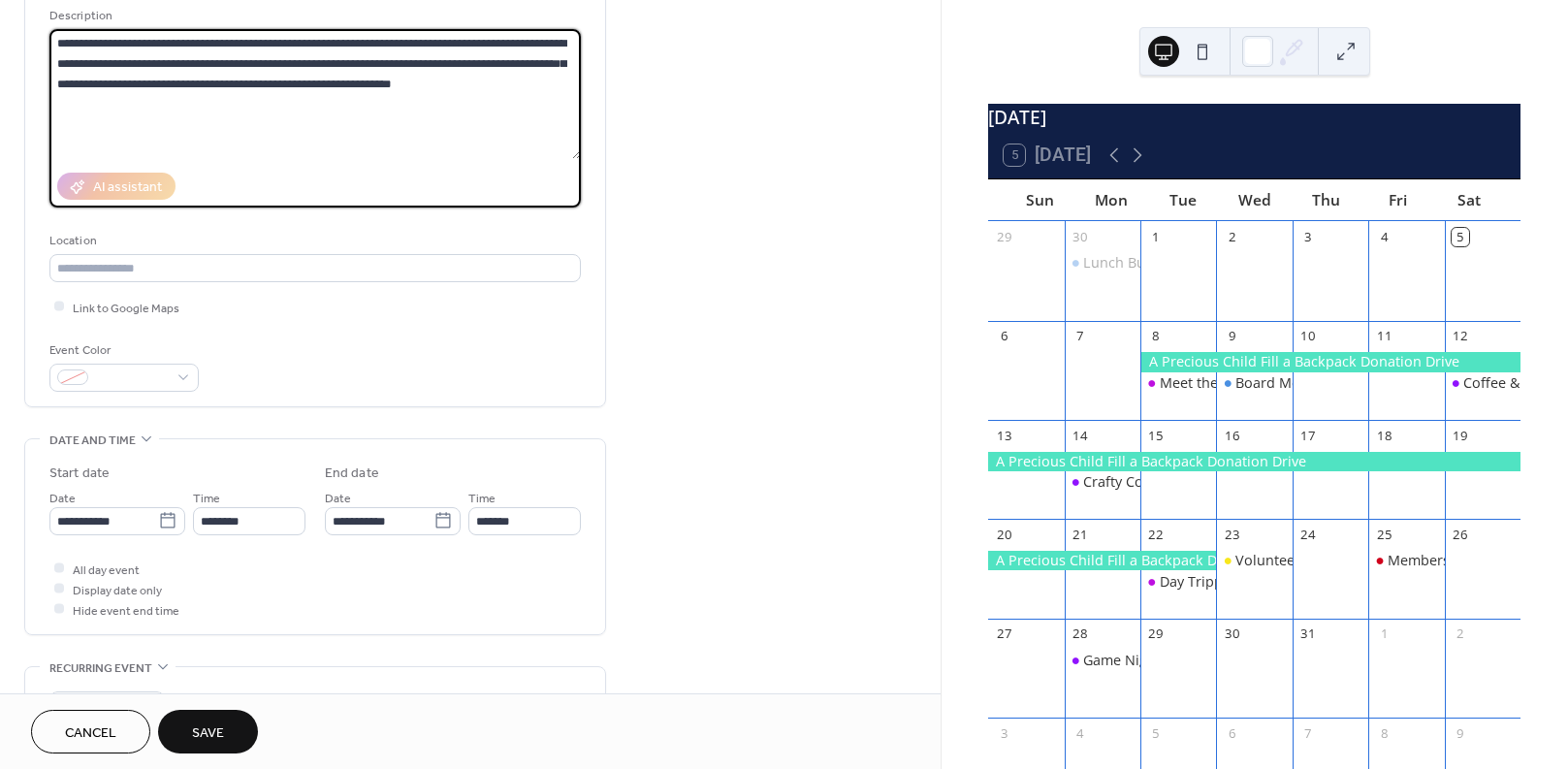 scroll, scrollTop: 193, scrollLeft: 0, axis: vertical 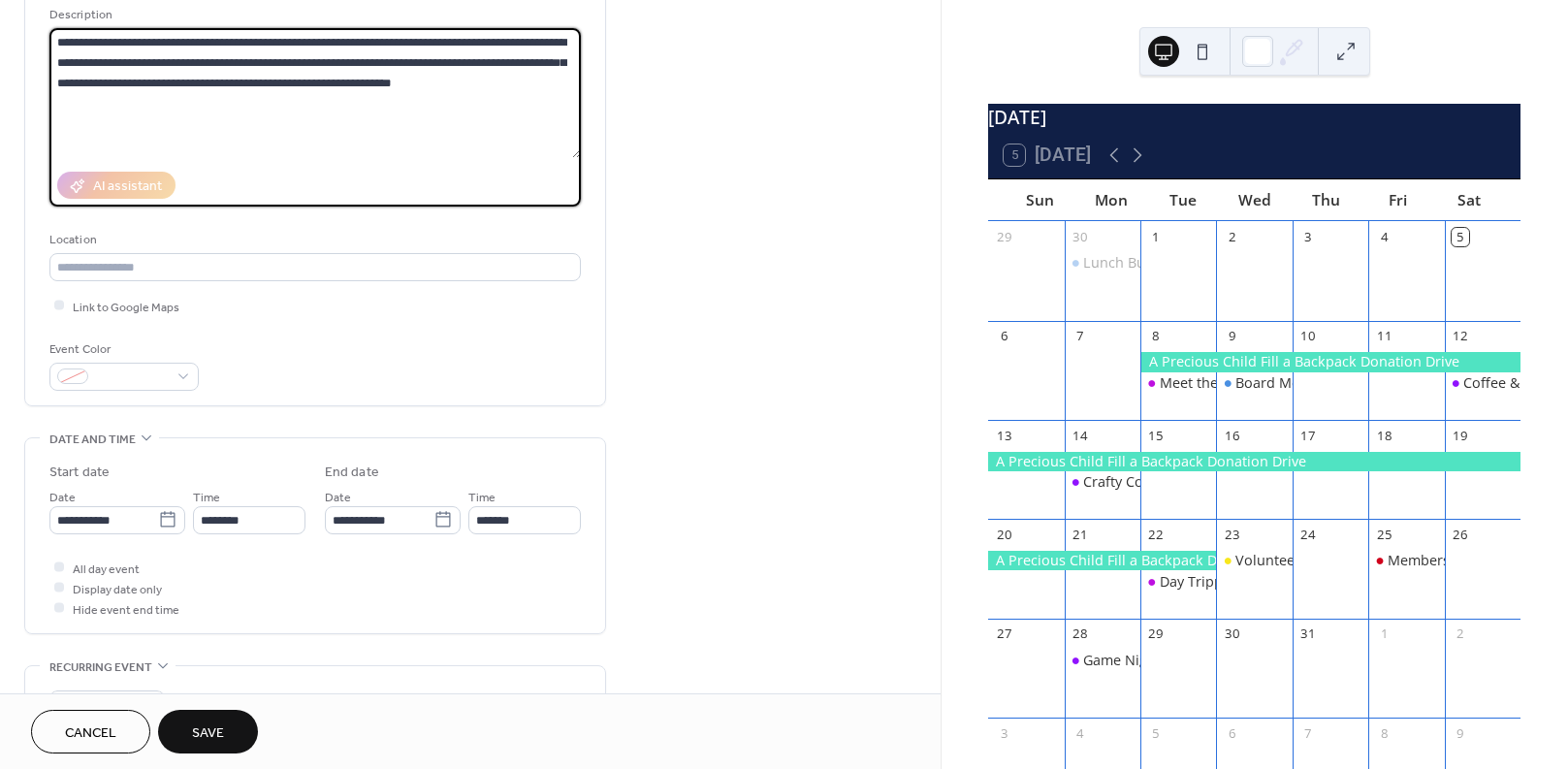type on "**********" 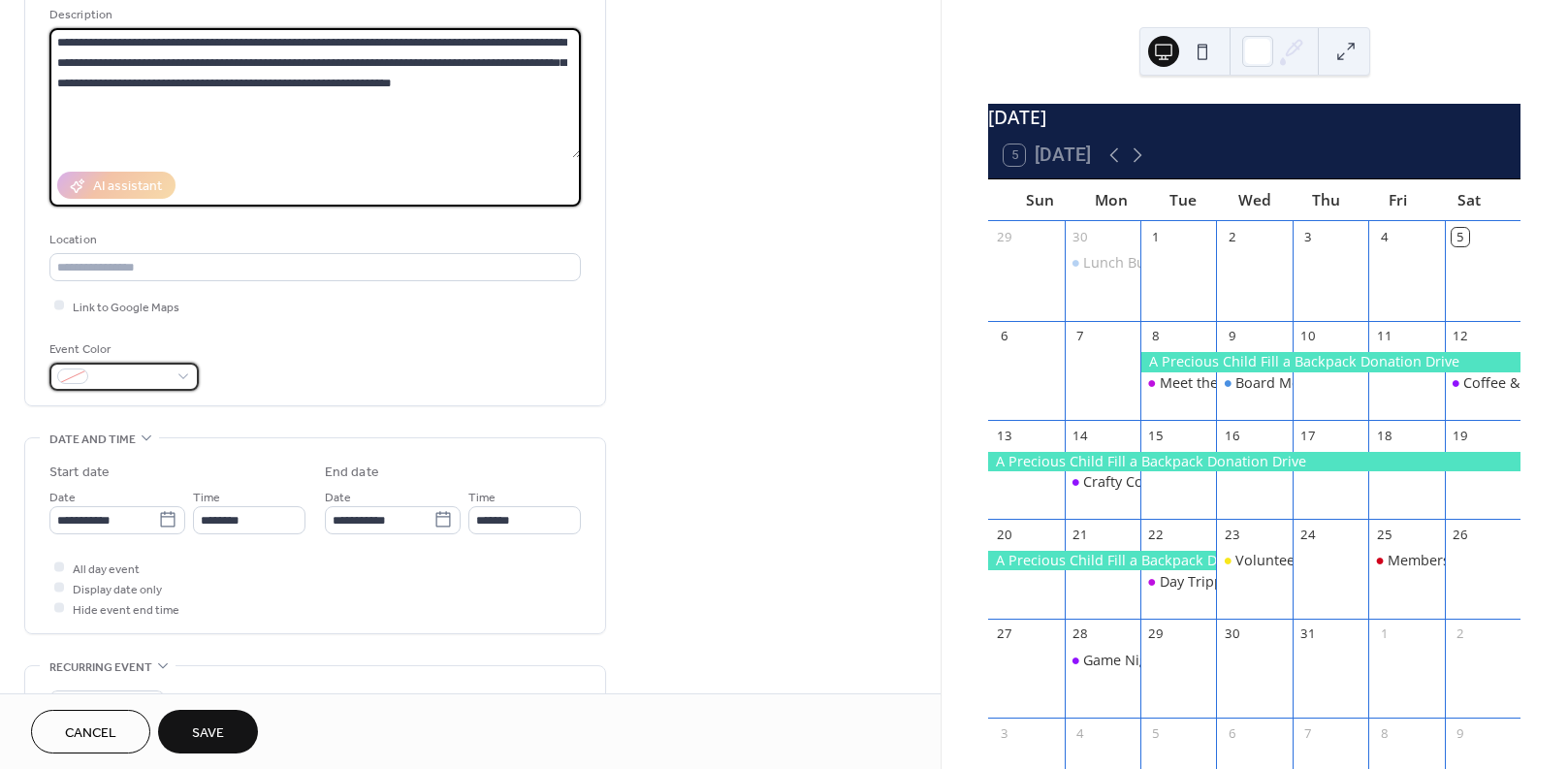 click at bounding box center (132, 377) 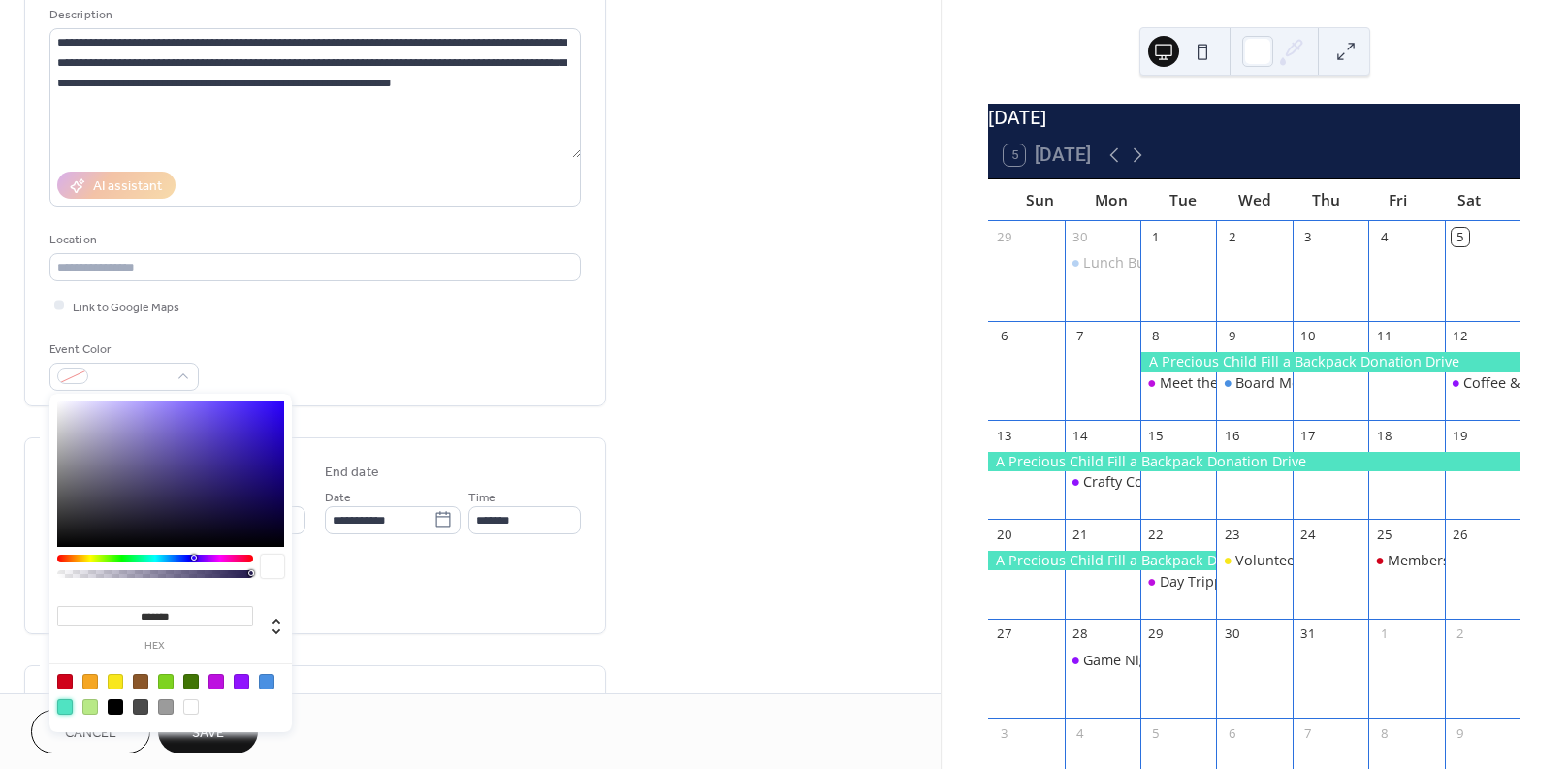 drag, startPoint x: 66, startPoint y: 709, endPoint x: 72, endPoint y: 695, distance: 15.231546 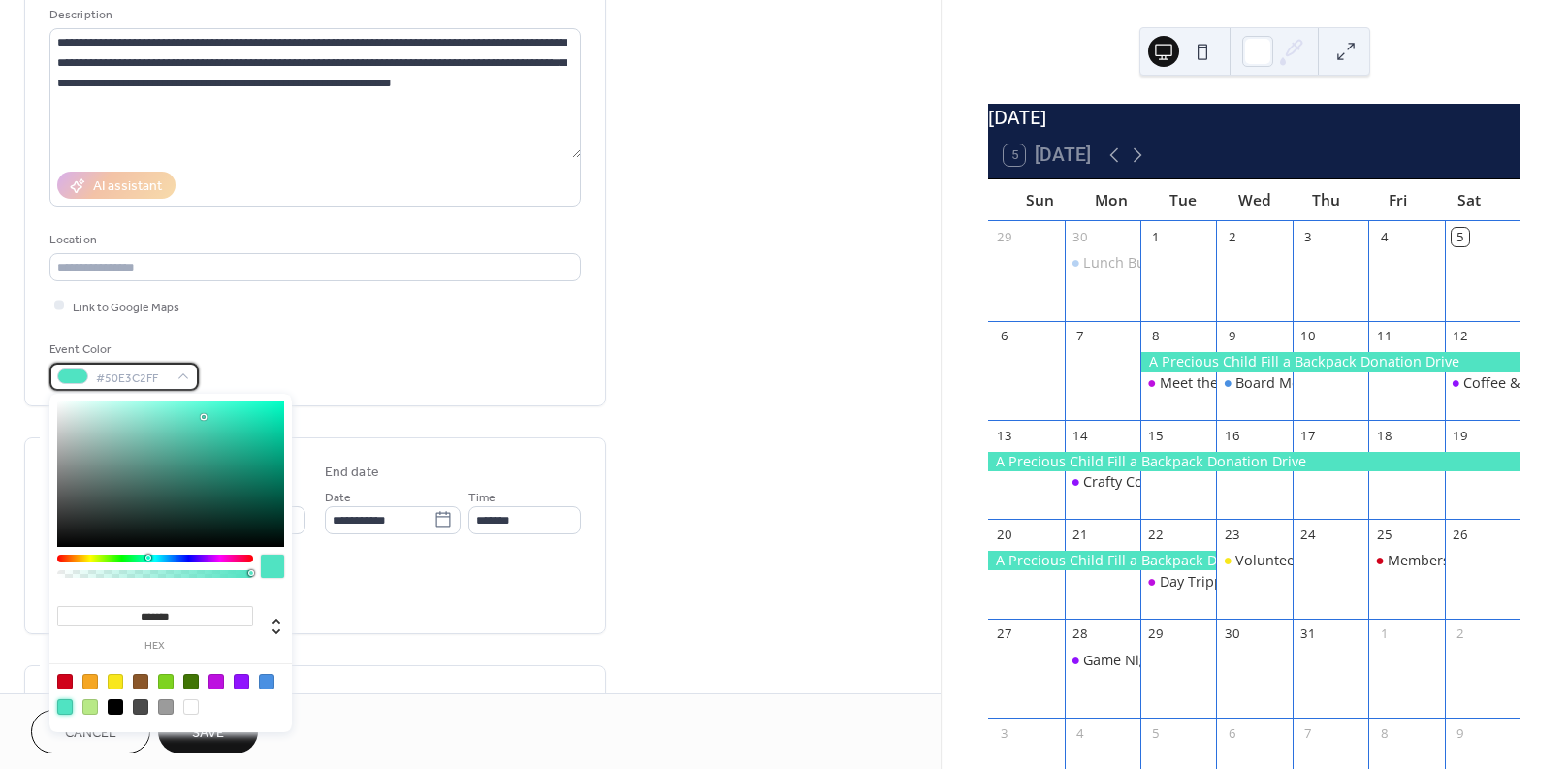click on "#50E3C2FF" at bounding box center [132, 377] 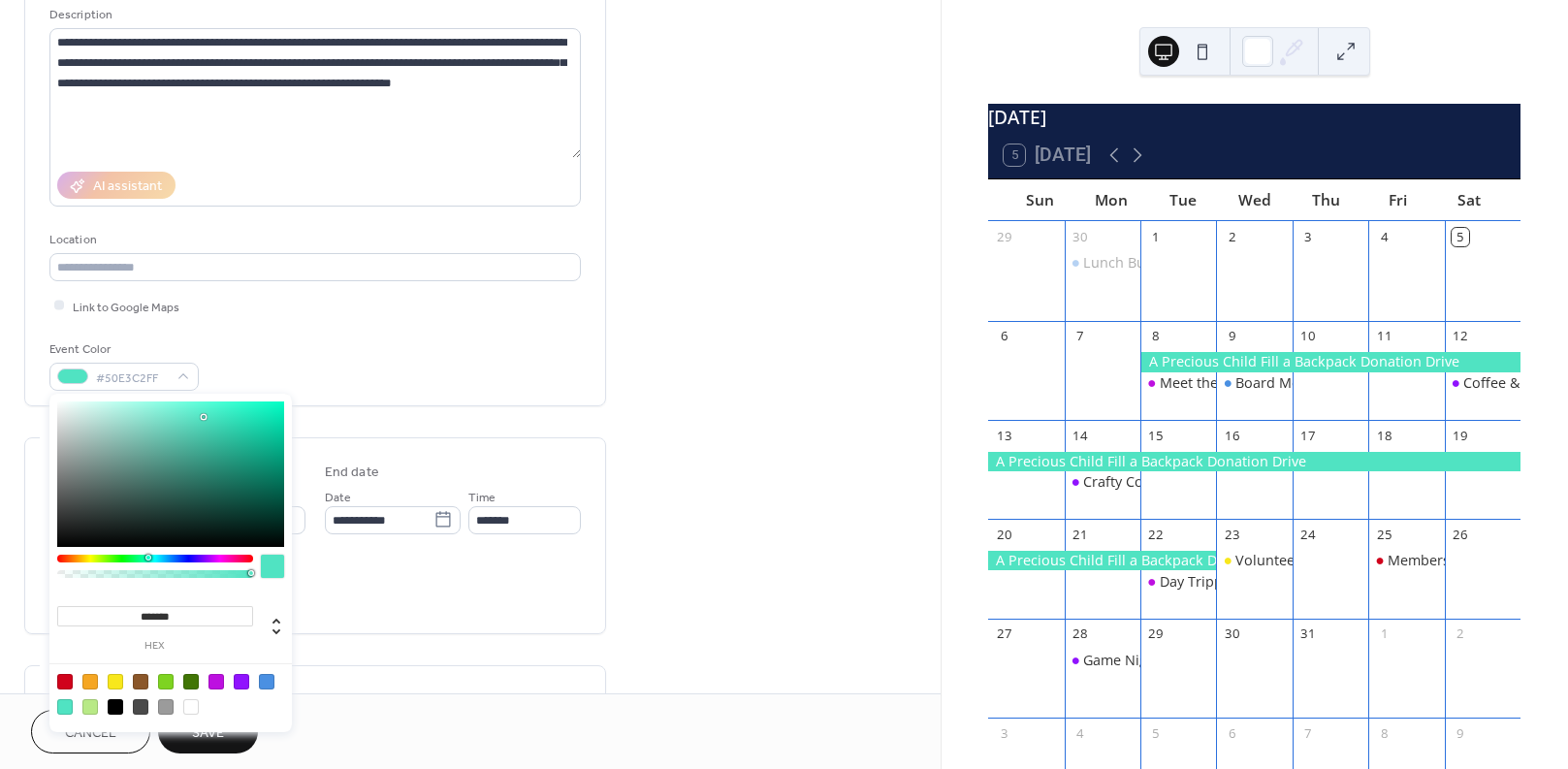 click at bounding box center (241, 682) 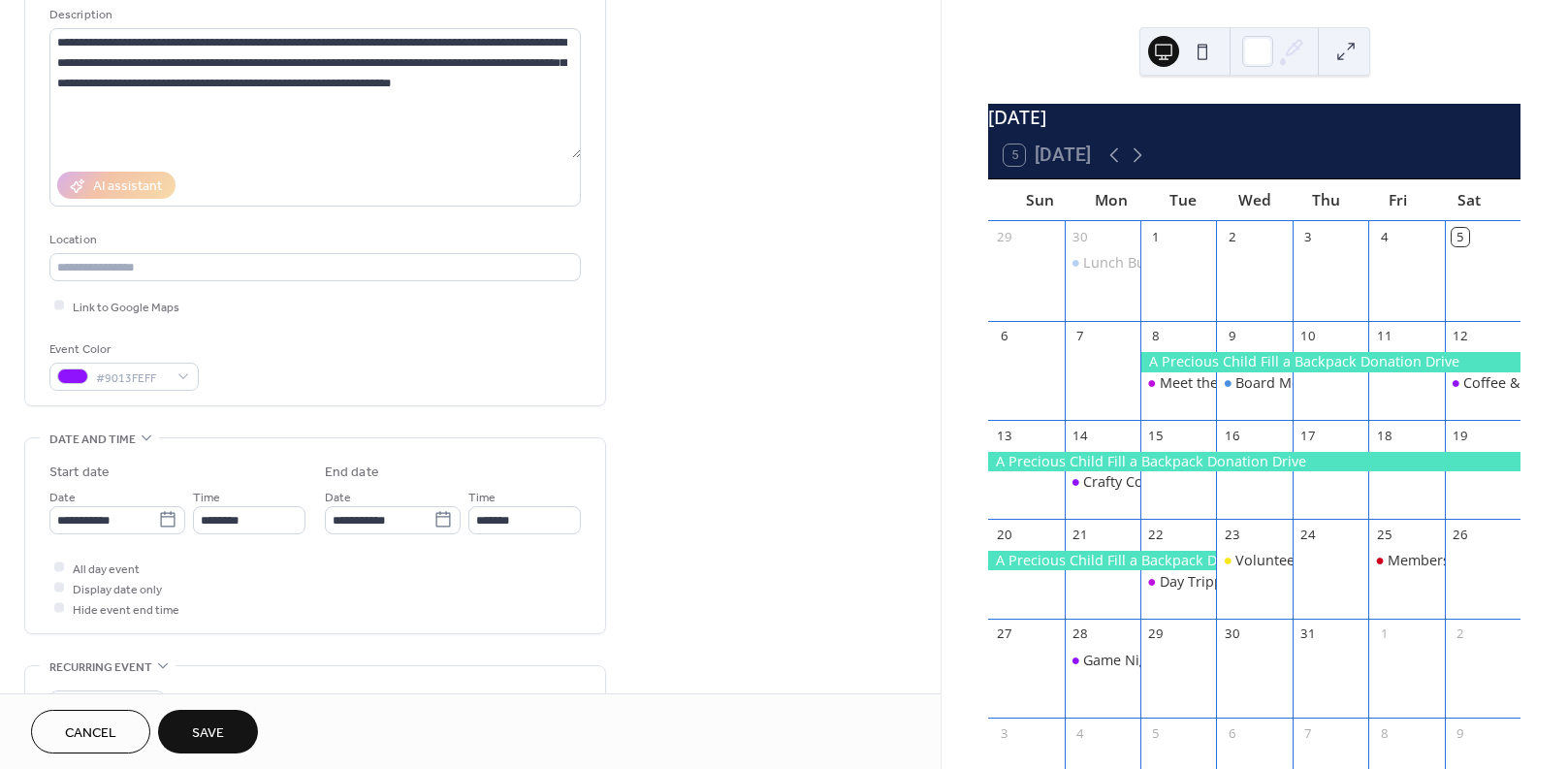 click on "Event Color #9013FEFF" at bounding box center [315, 365] 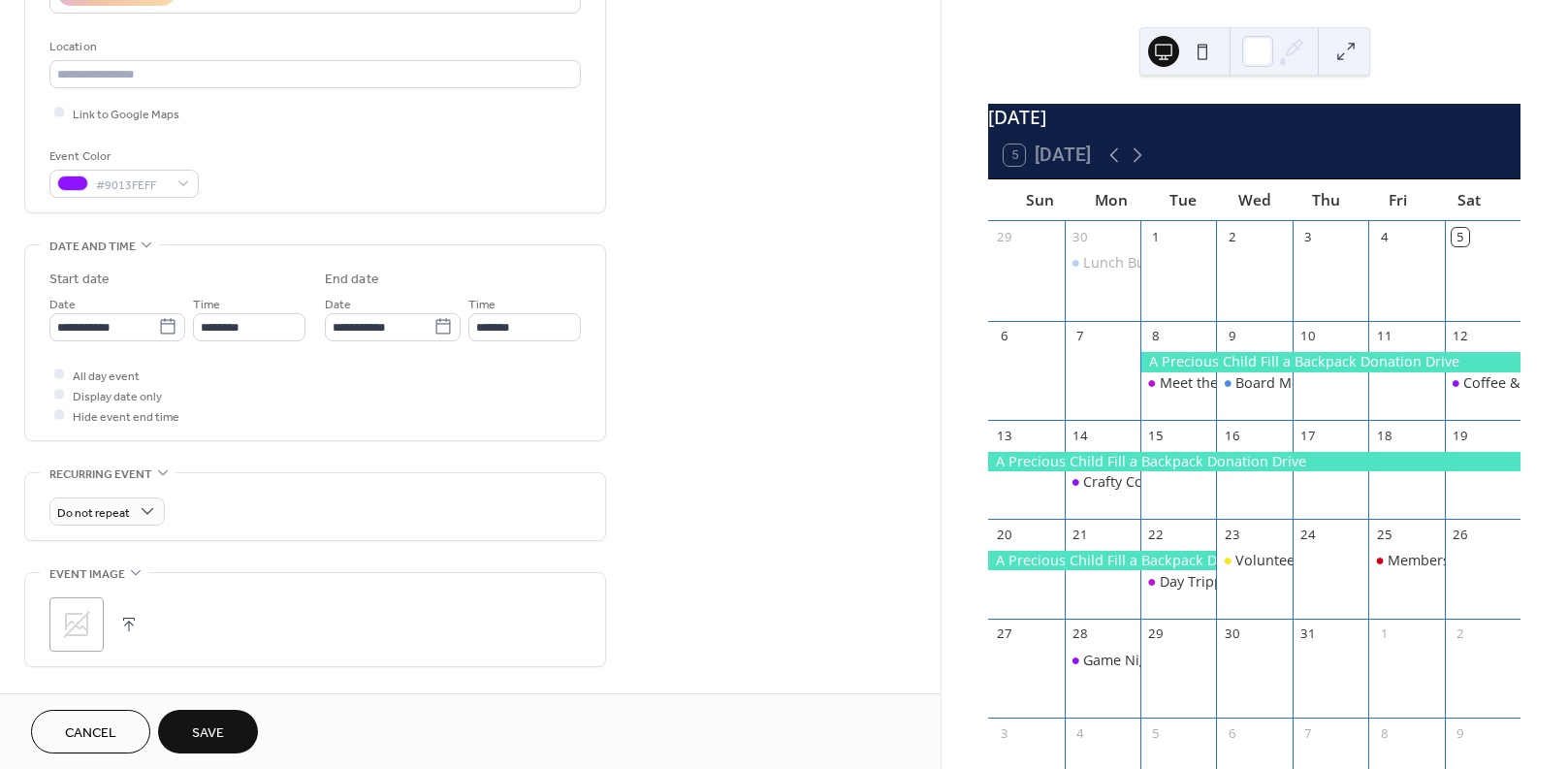 scroll, scrollTop: 387, scrollLeft: 0, axis: vertical 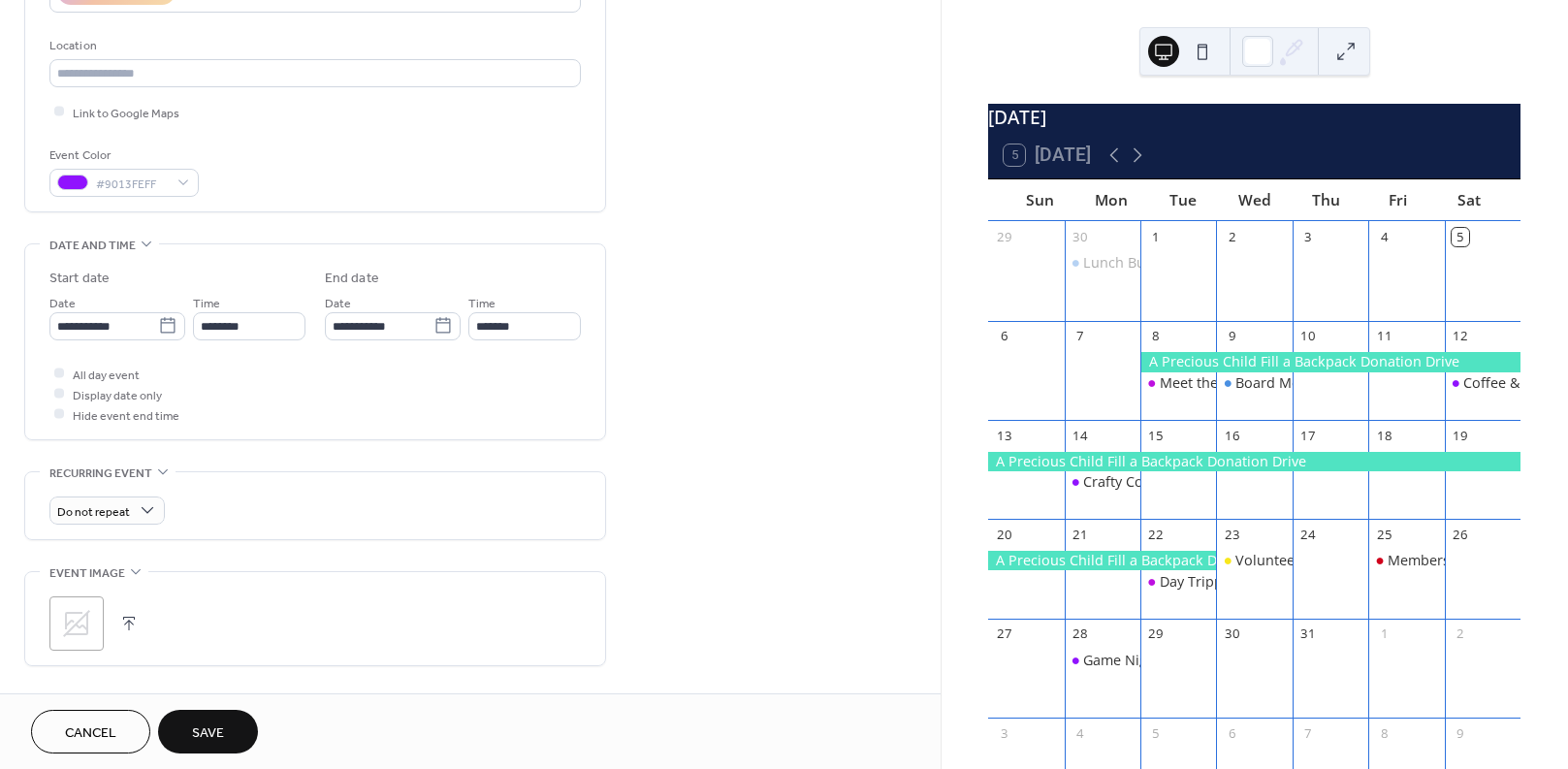 click 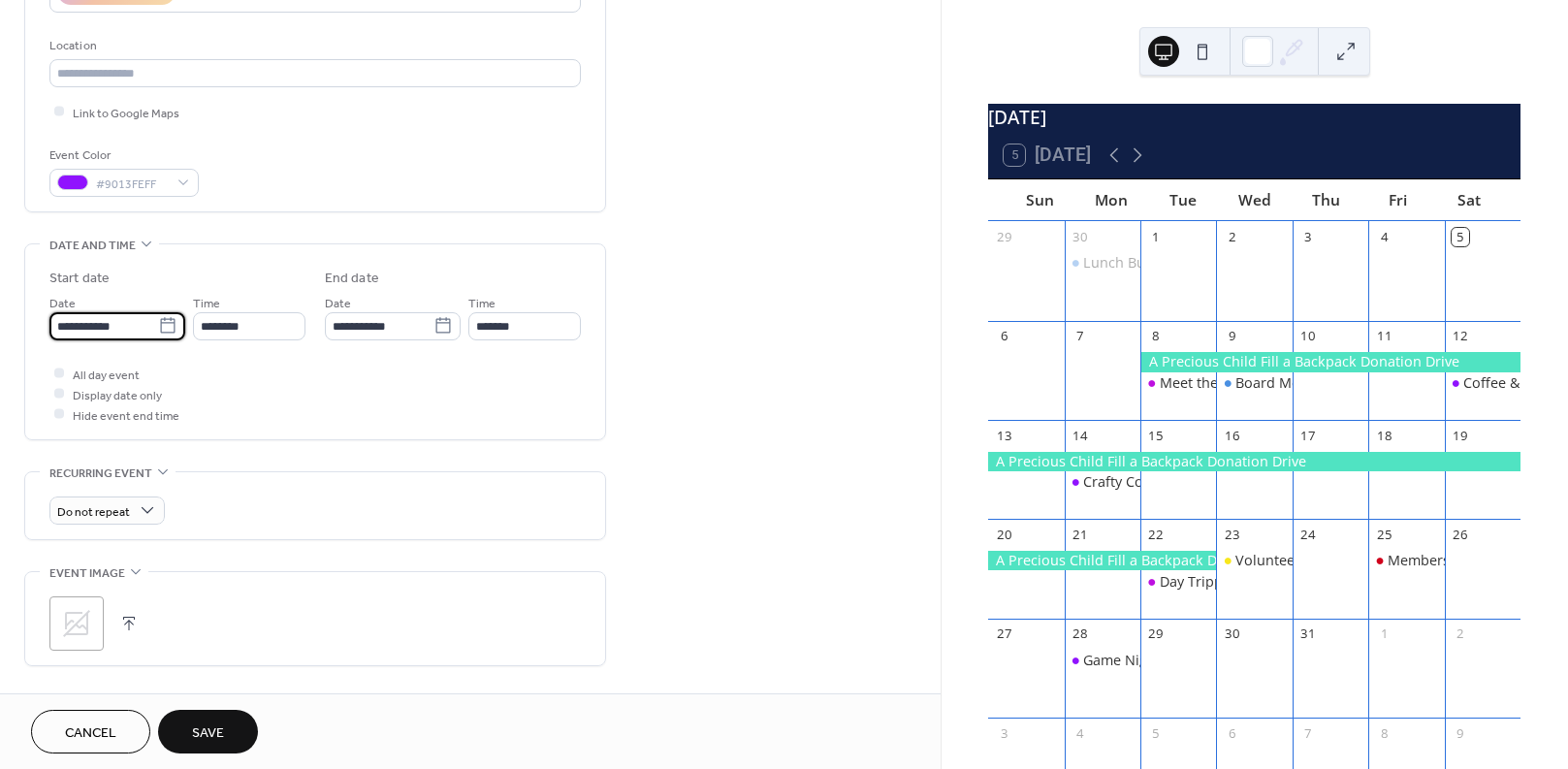 click on "**********" at bounding box center (104, 326) 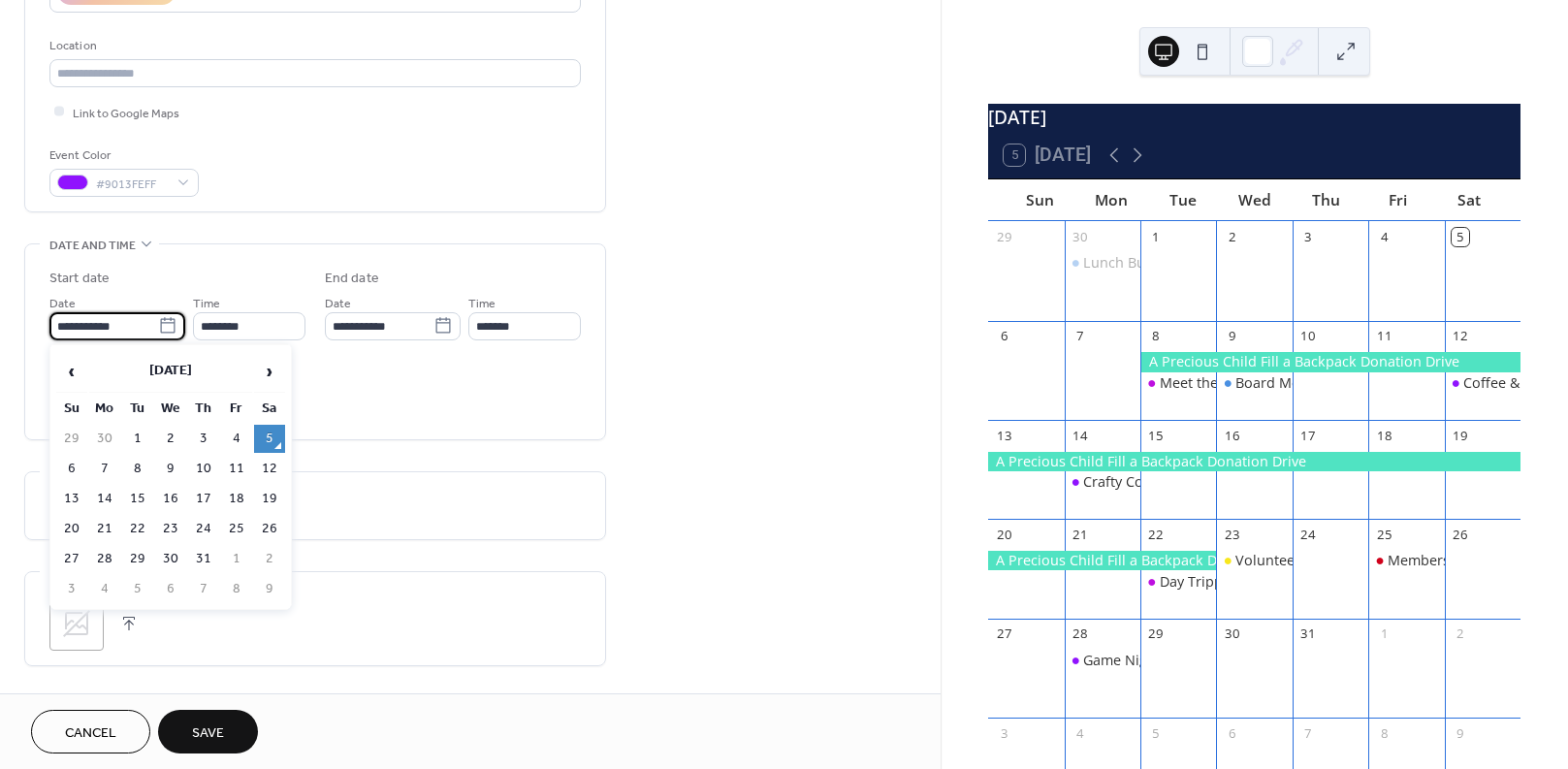 click on "18" at bounding box center (237, 498) 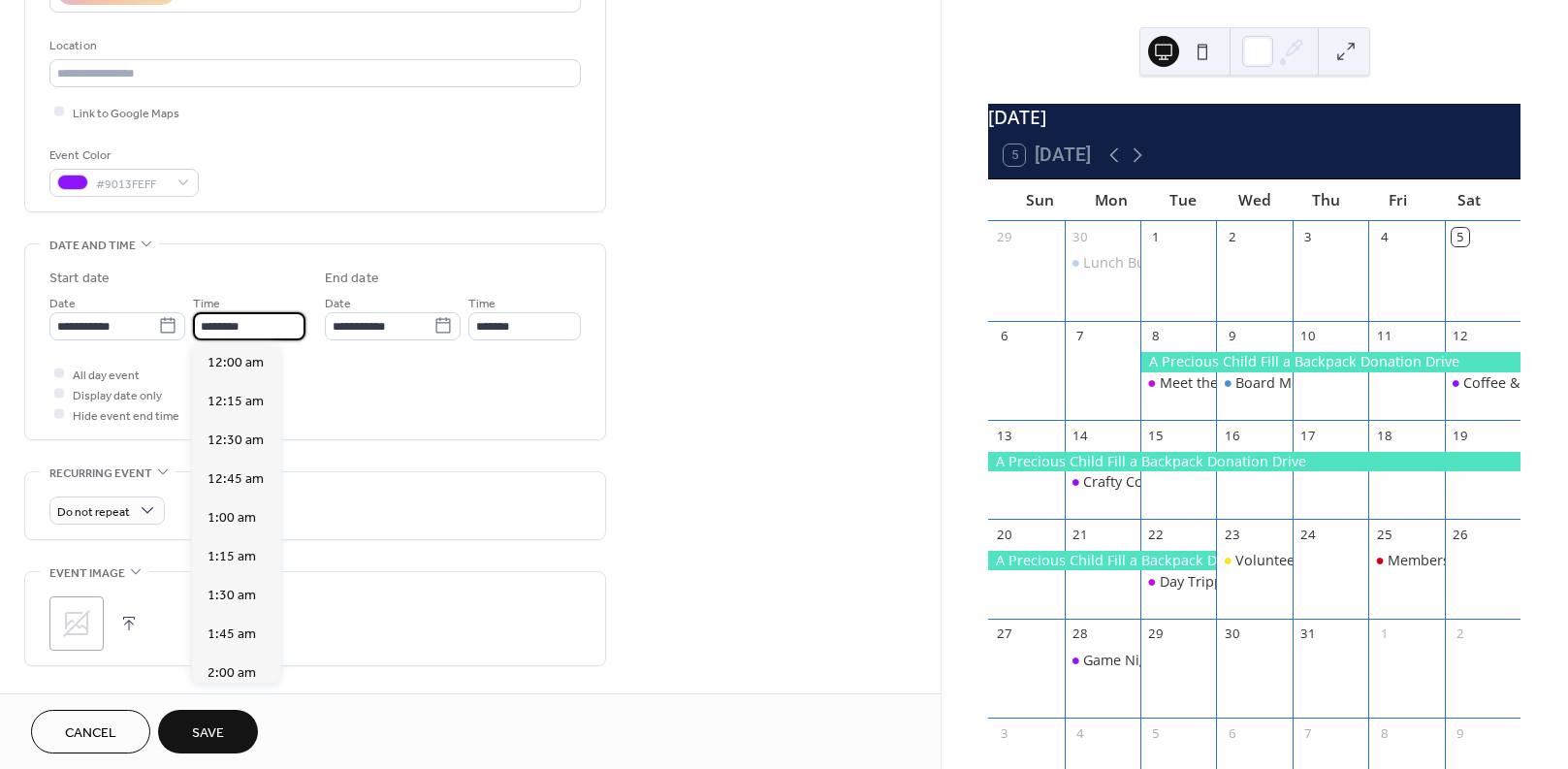 click on "********" at bounding box center [249, 326] 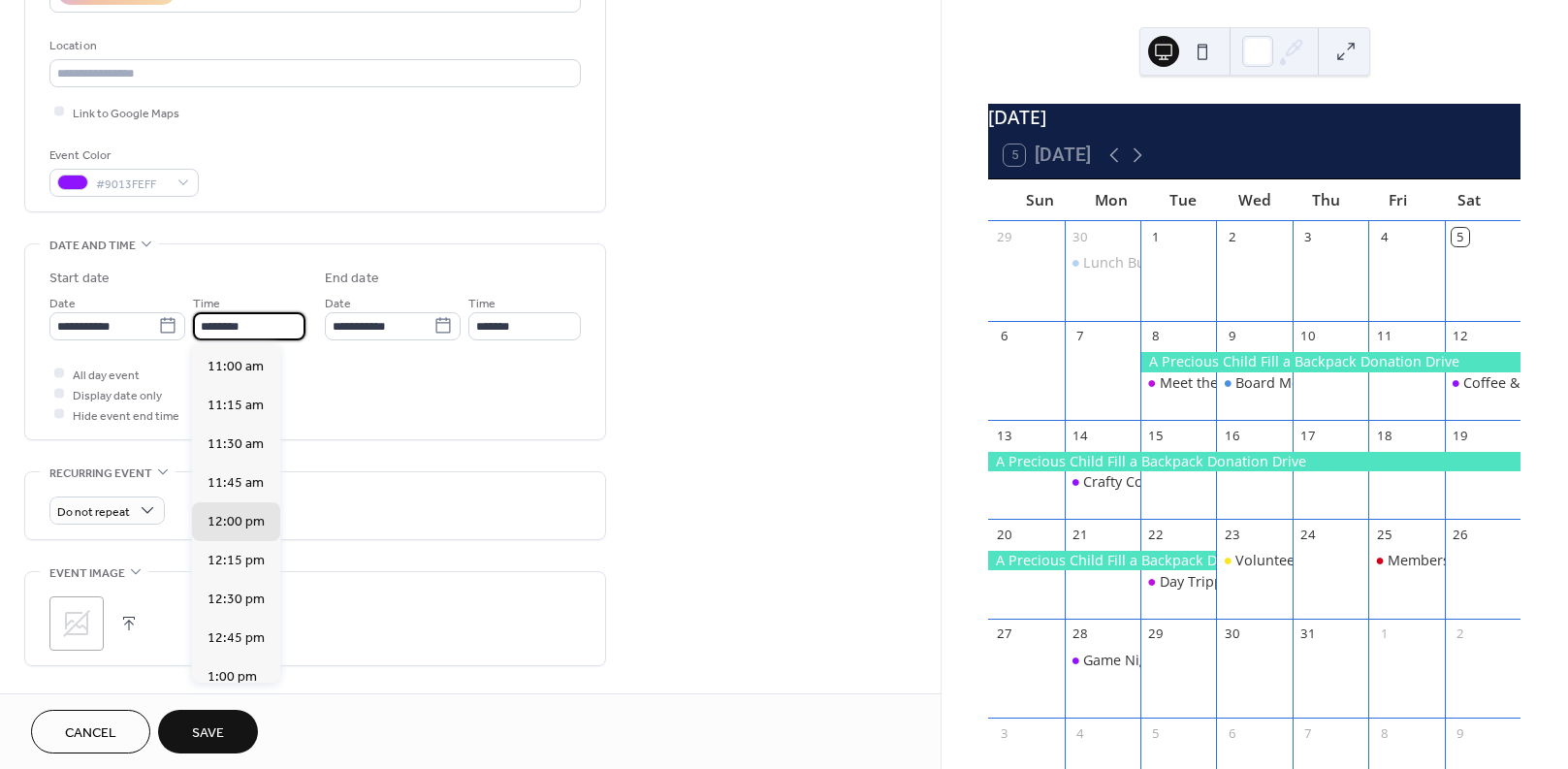 scroll, scrollTop: 1701, scrollLeft: 0, axis: vertical 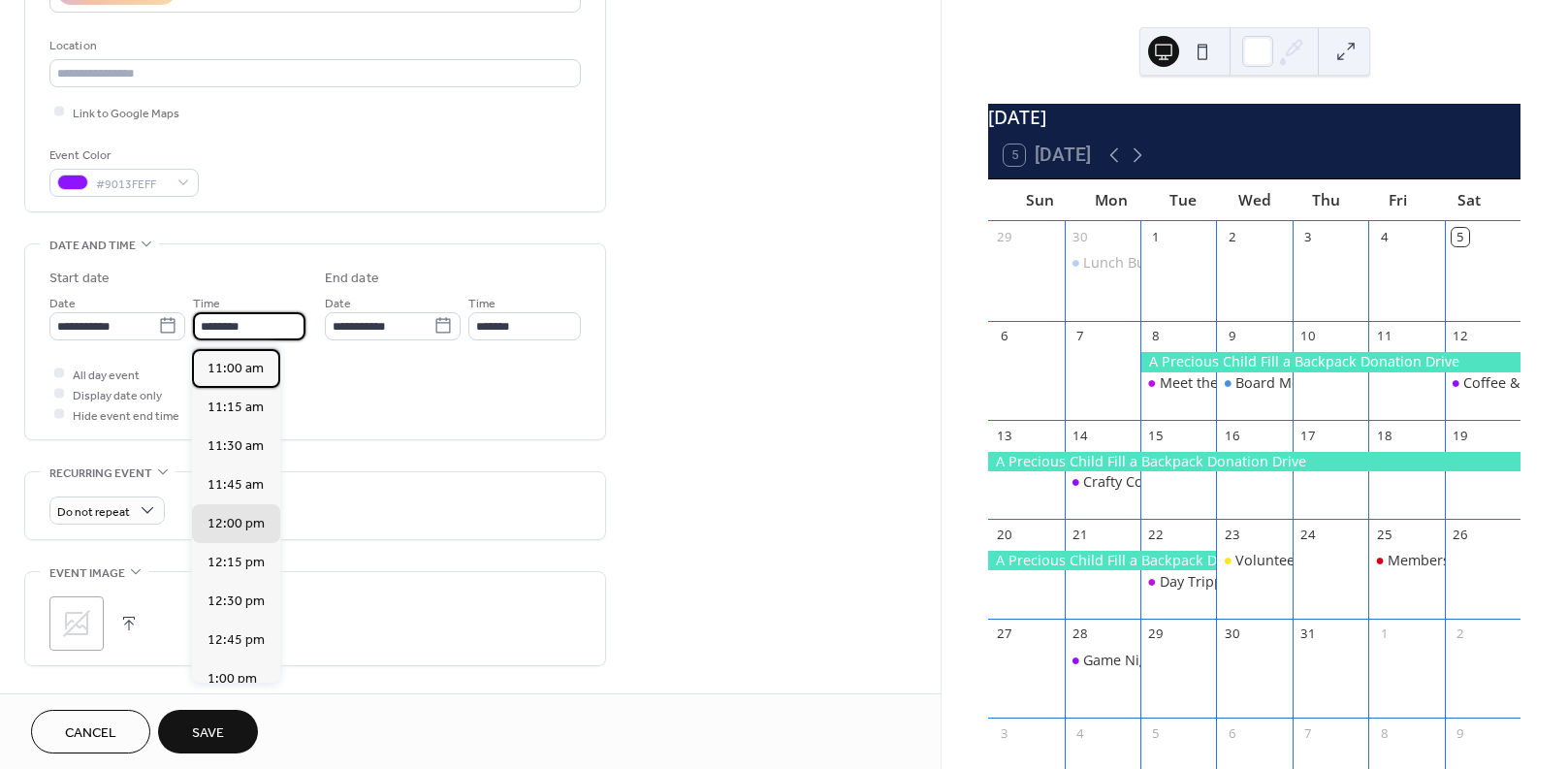 click on "11:00 am" at bounding box center (236, 368) 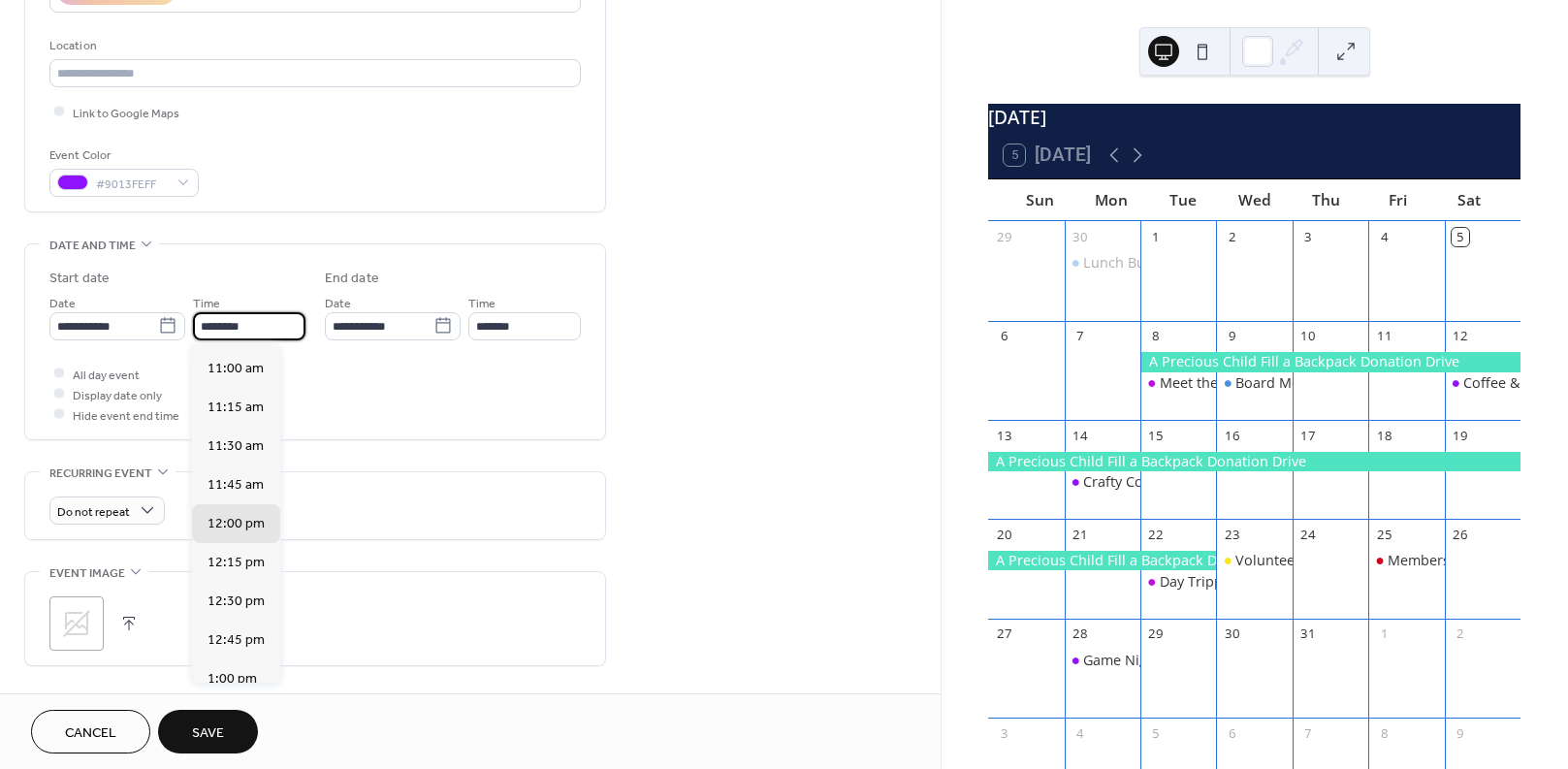 type on "********" 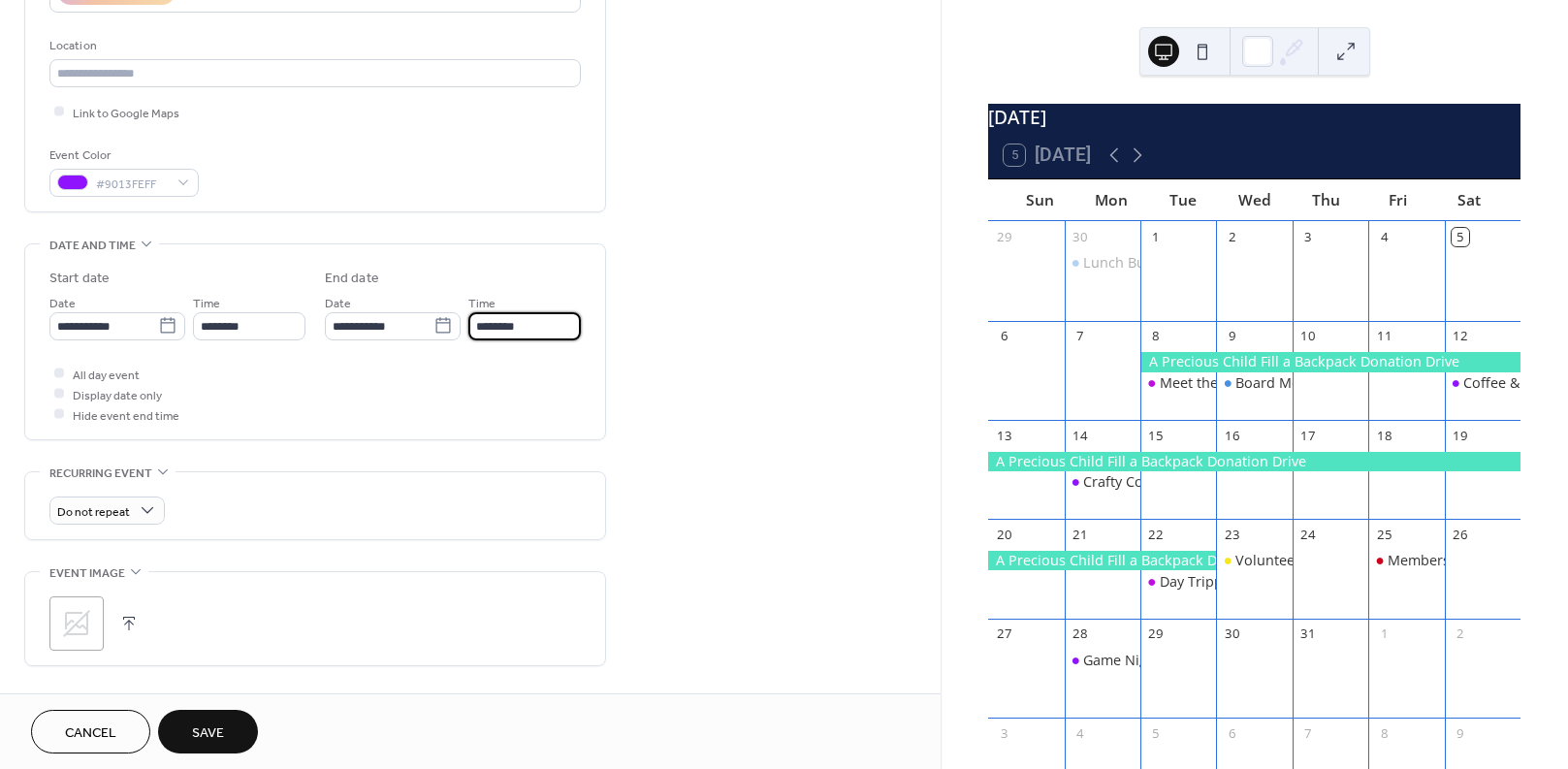 click on "********" at bounding box center [525, 326] 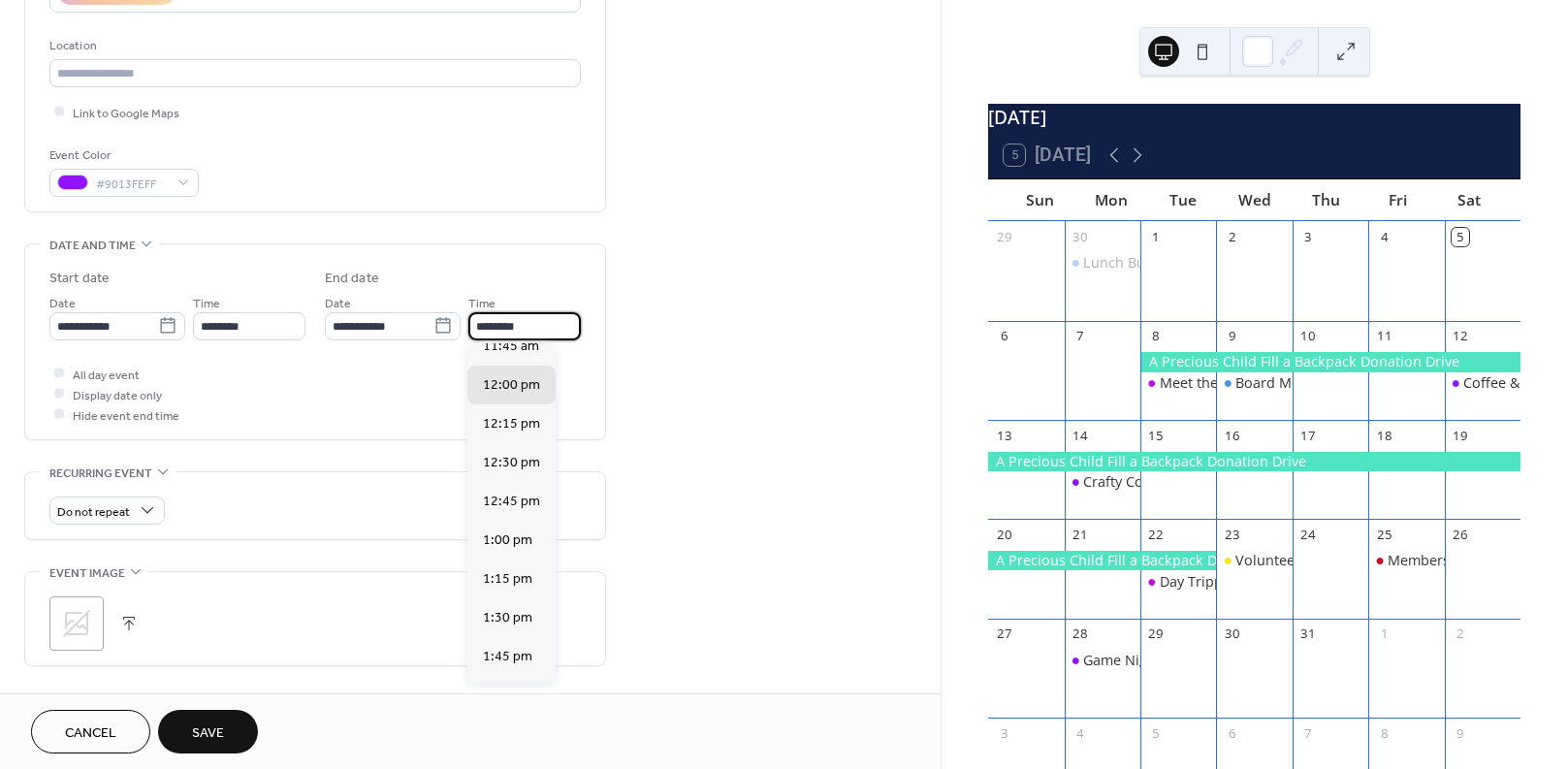 scroll, scrollTop: 96, scrollLeft: 0, axis: vertical 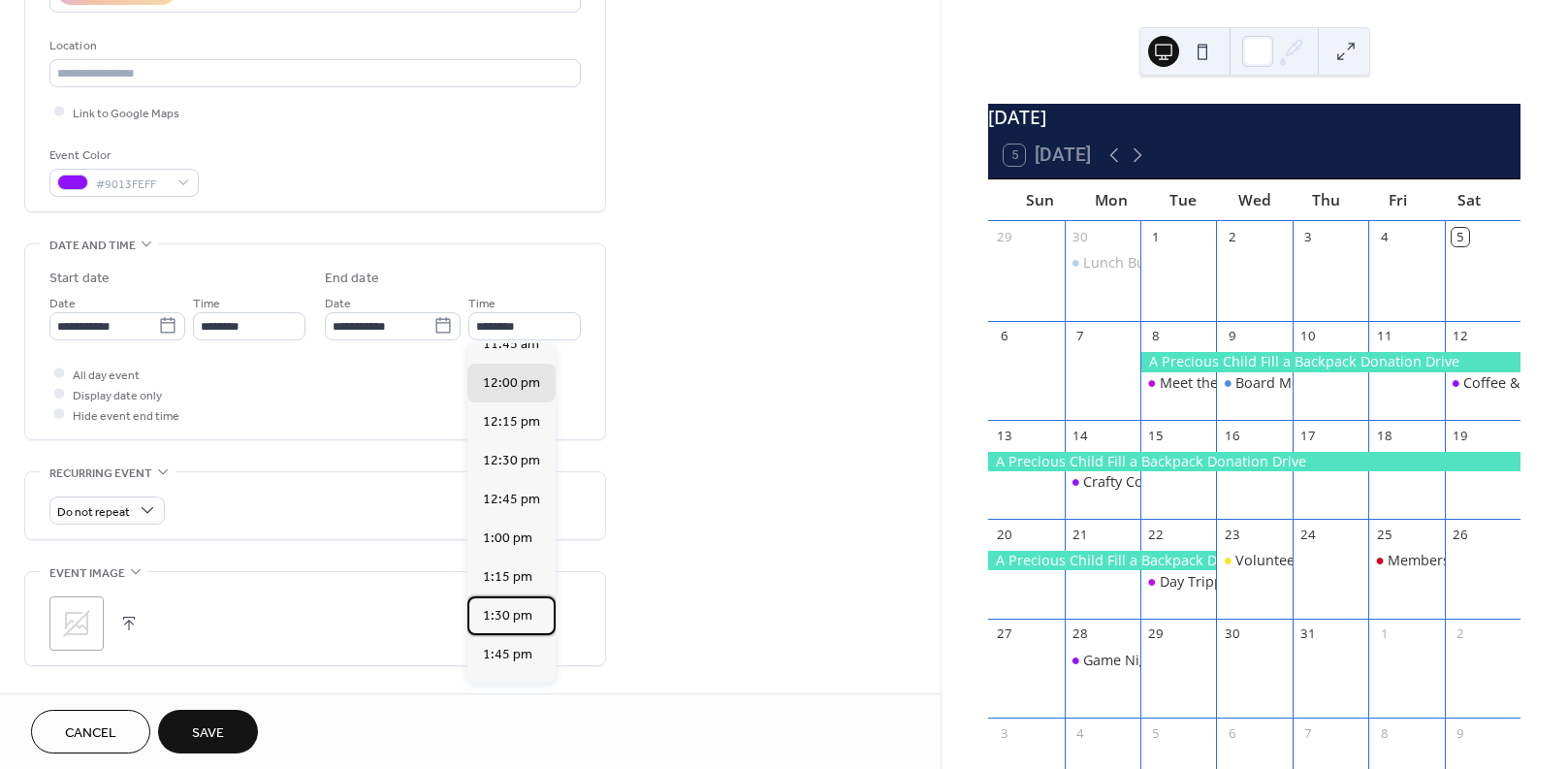 click on "1:30 pm" at bounding box center (507, 615) 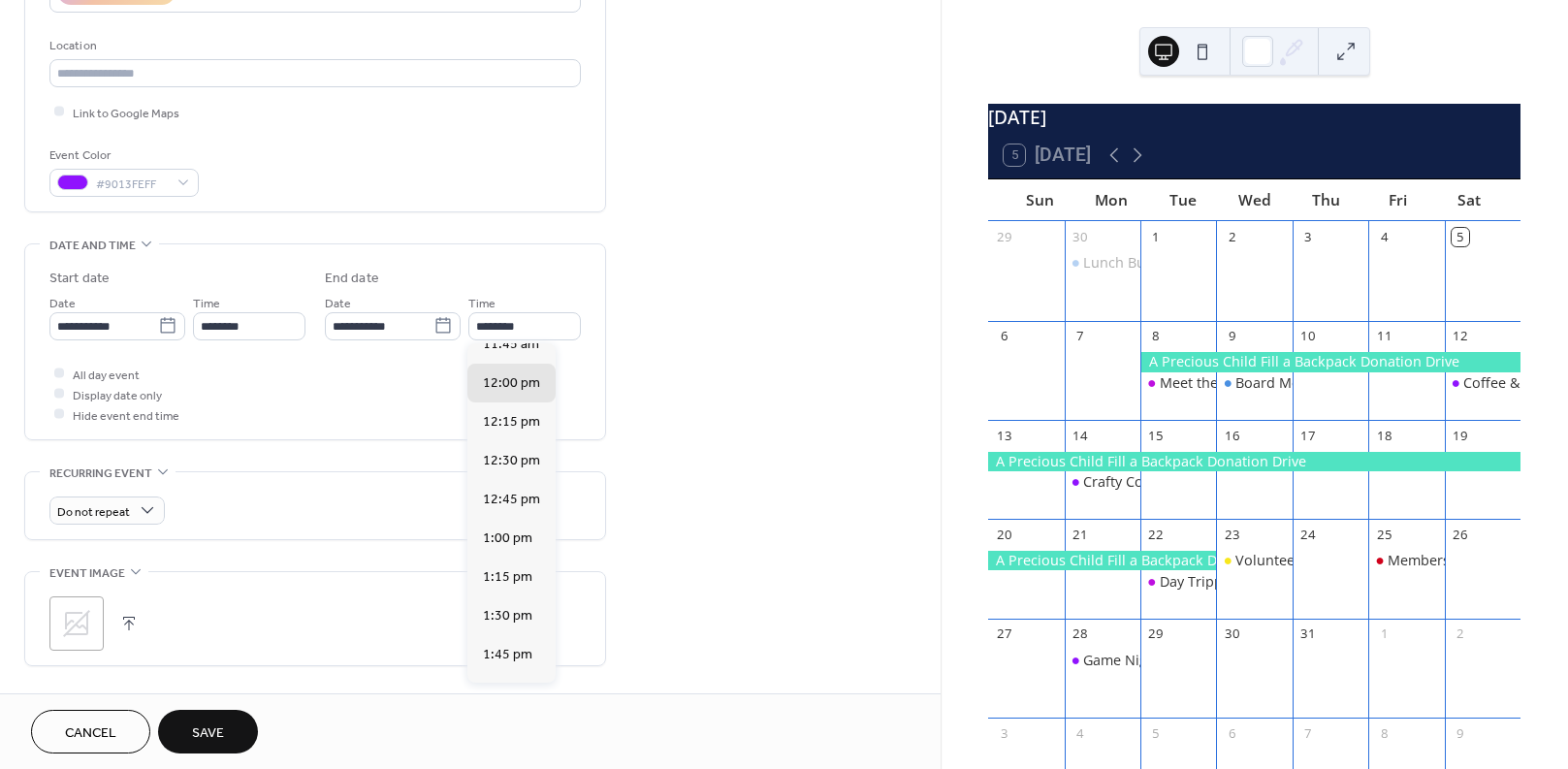 type on "*******" 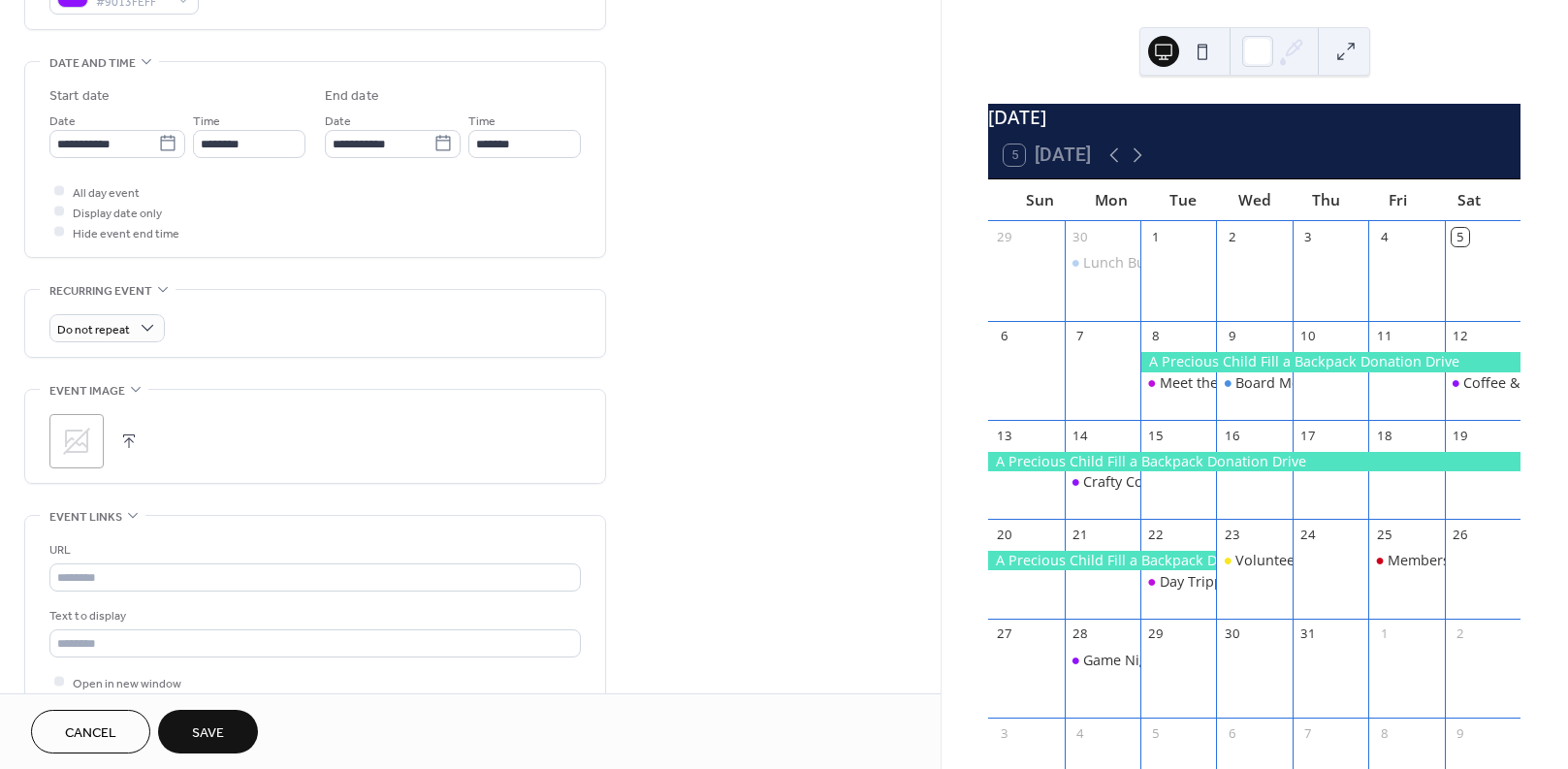 scroll, scrollTop: 582, scrollLeft: 0, axis: vertical 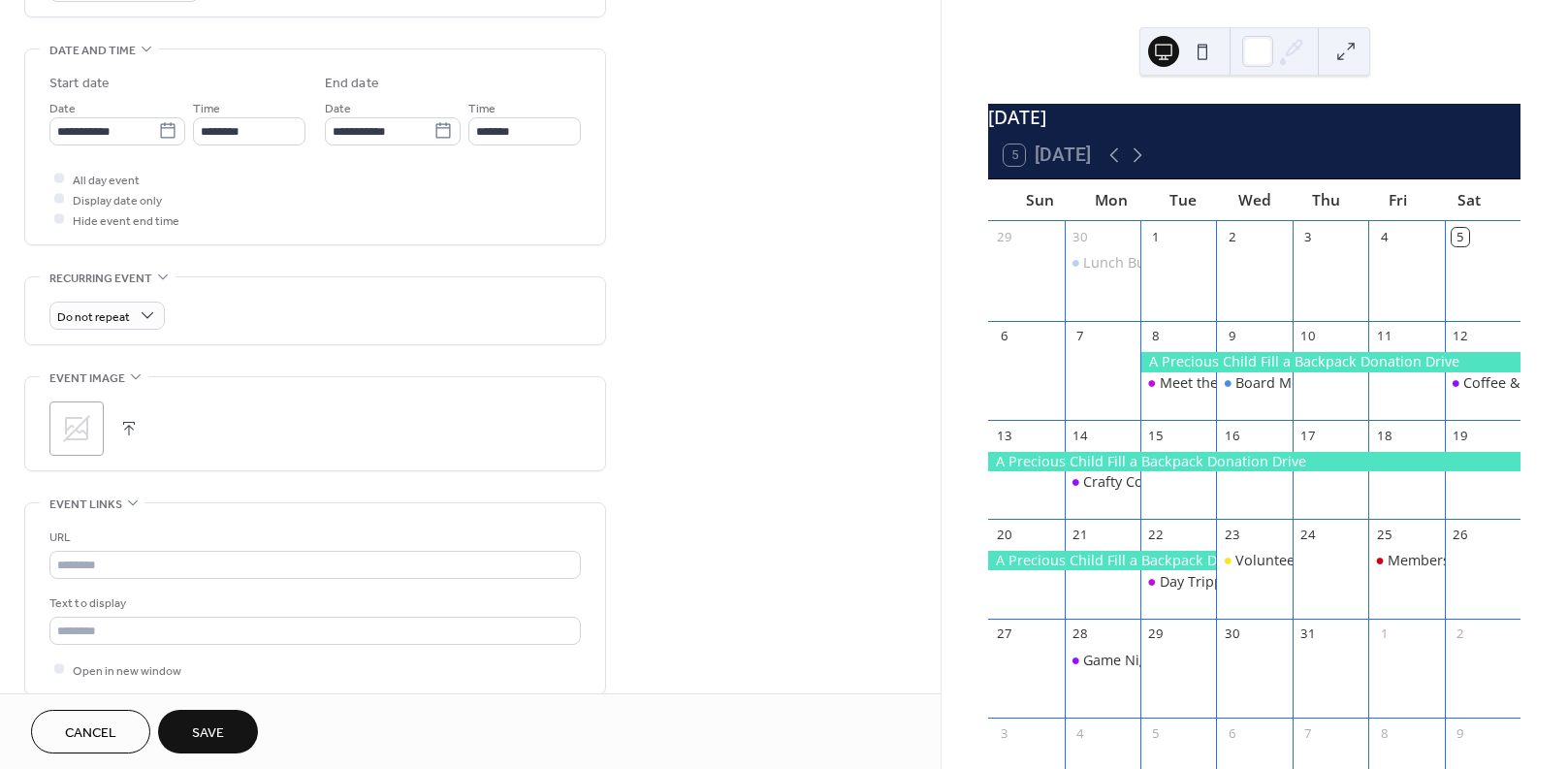 click 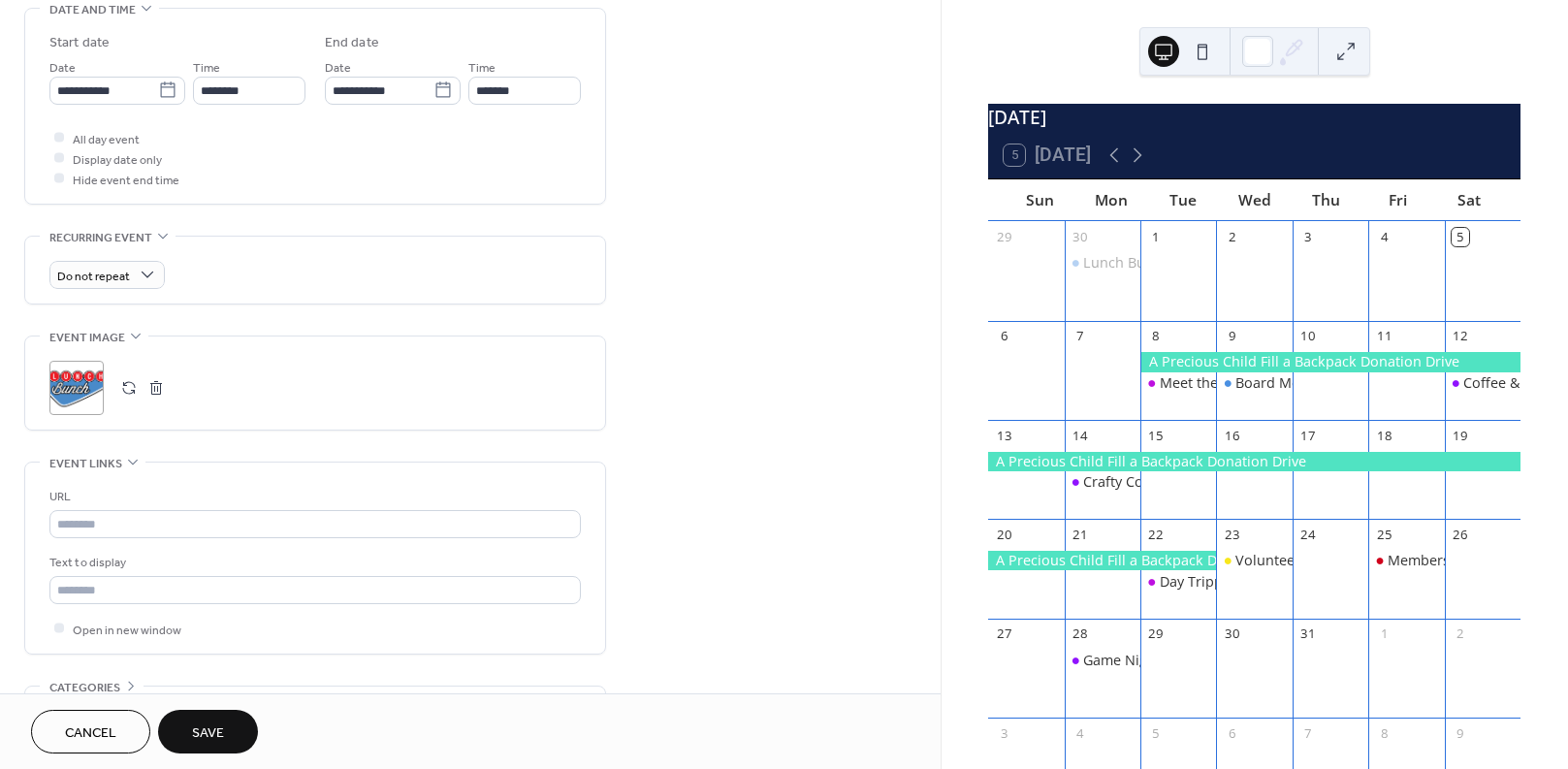 scroll, scrollTop: 745, scrollLeft: 0, axis: vertical 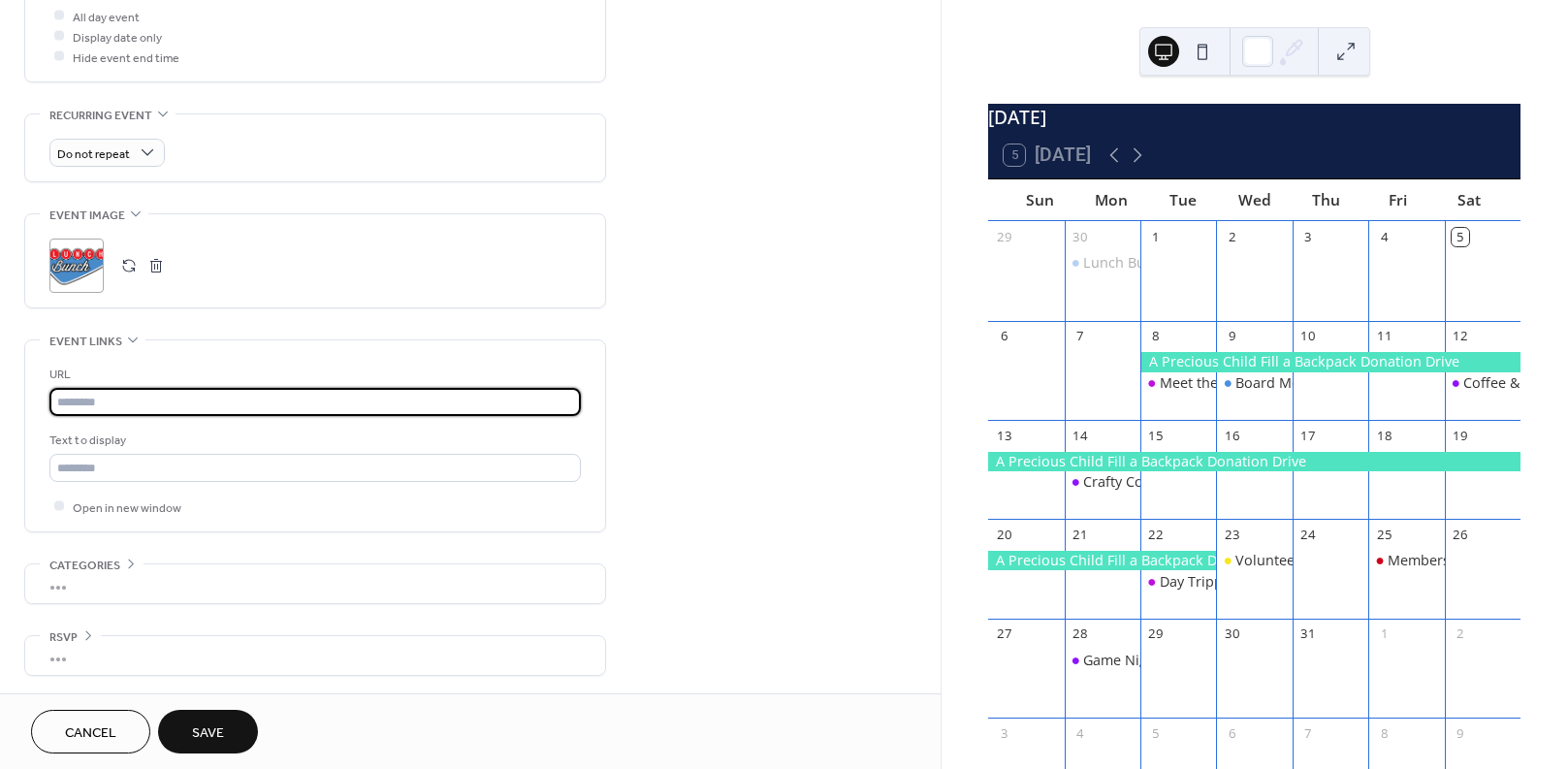 click at bounding box center [315, 401] 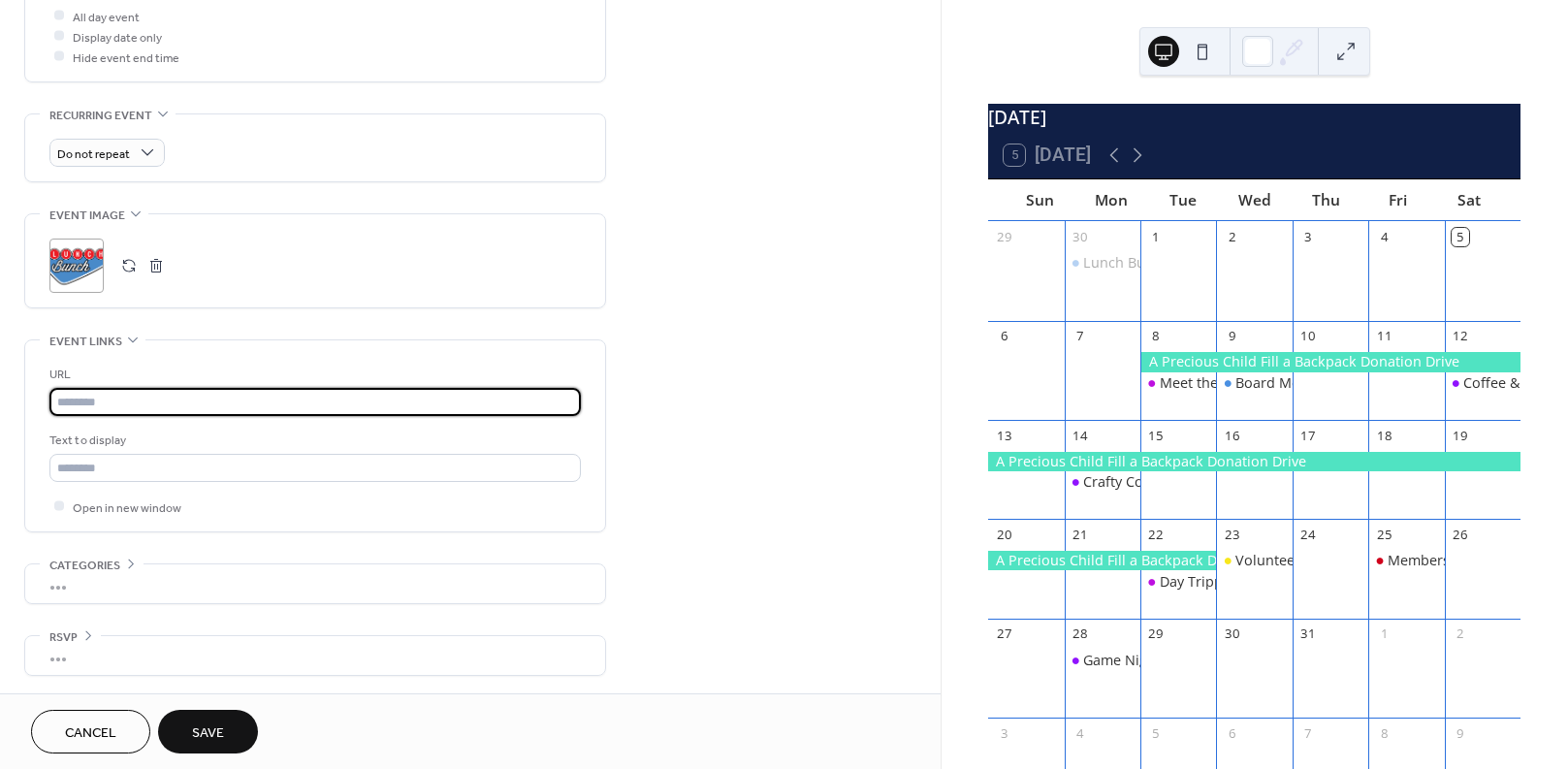 paste on "**********" 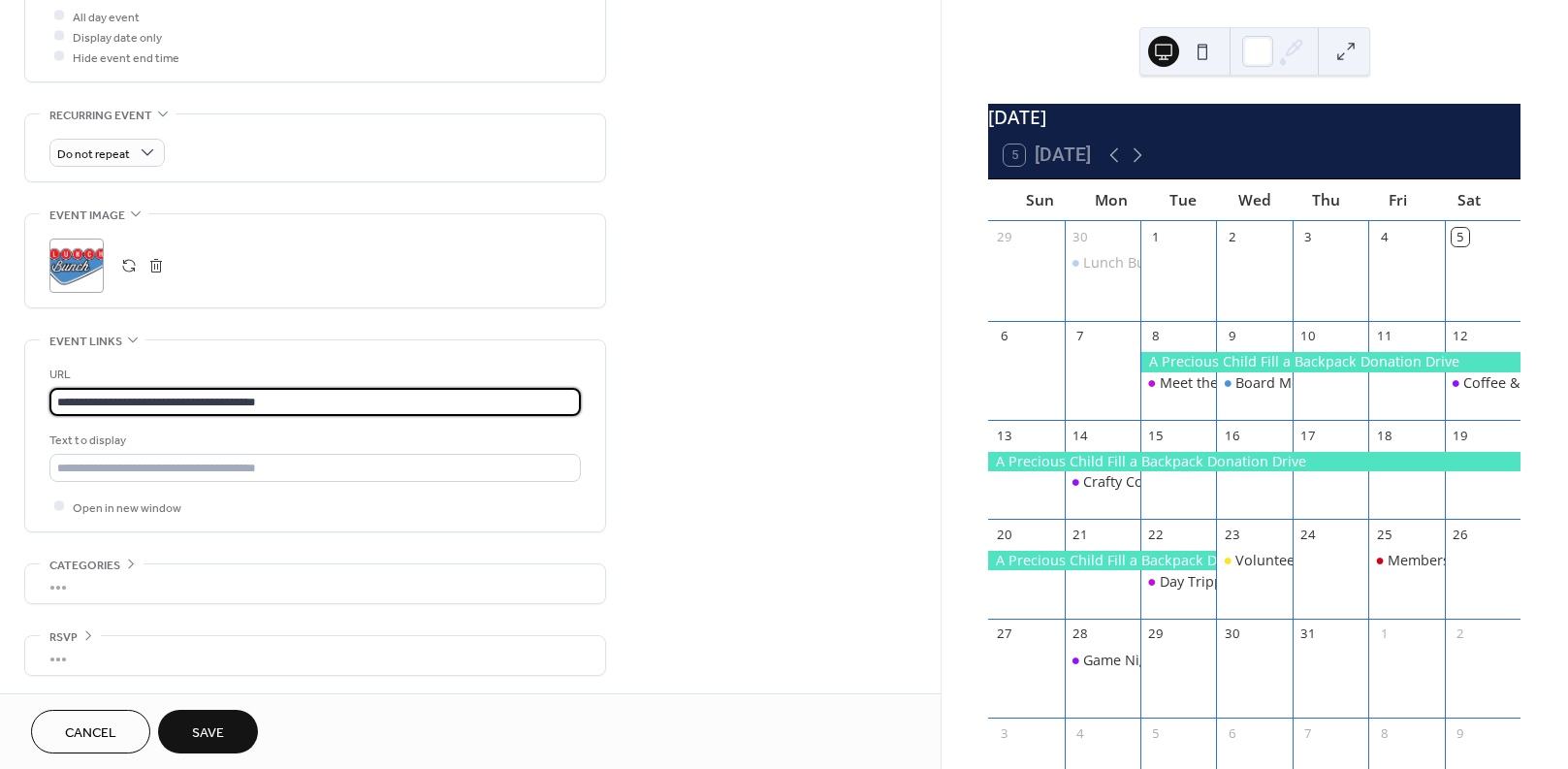 type on "**********" 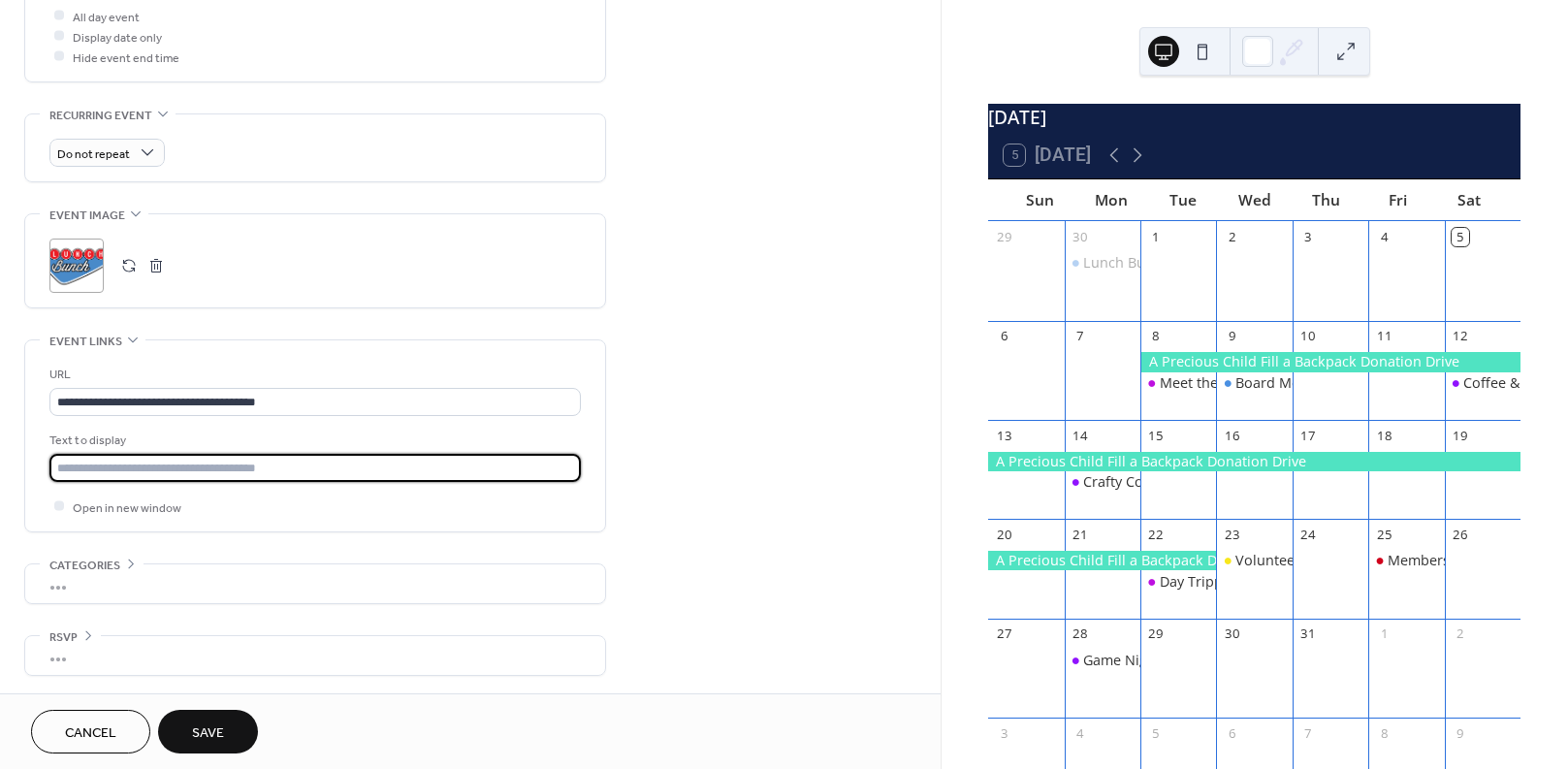 click at bounding box center [315, 467] 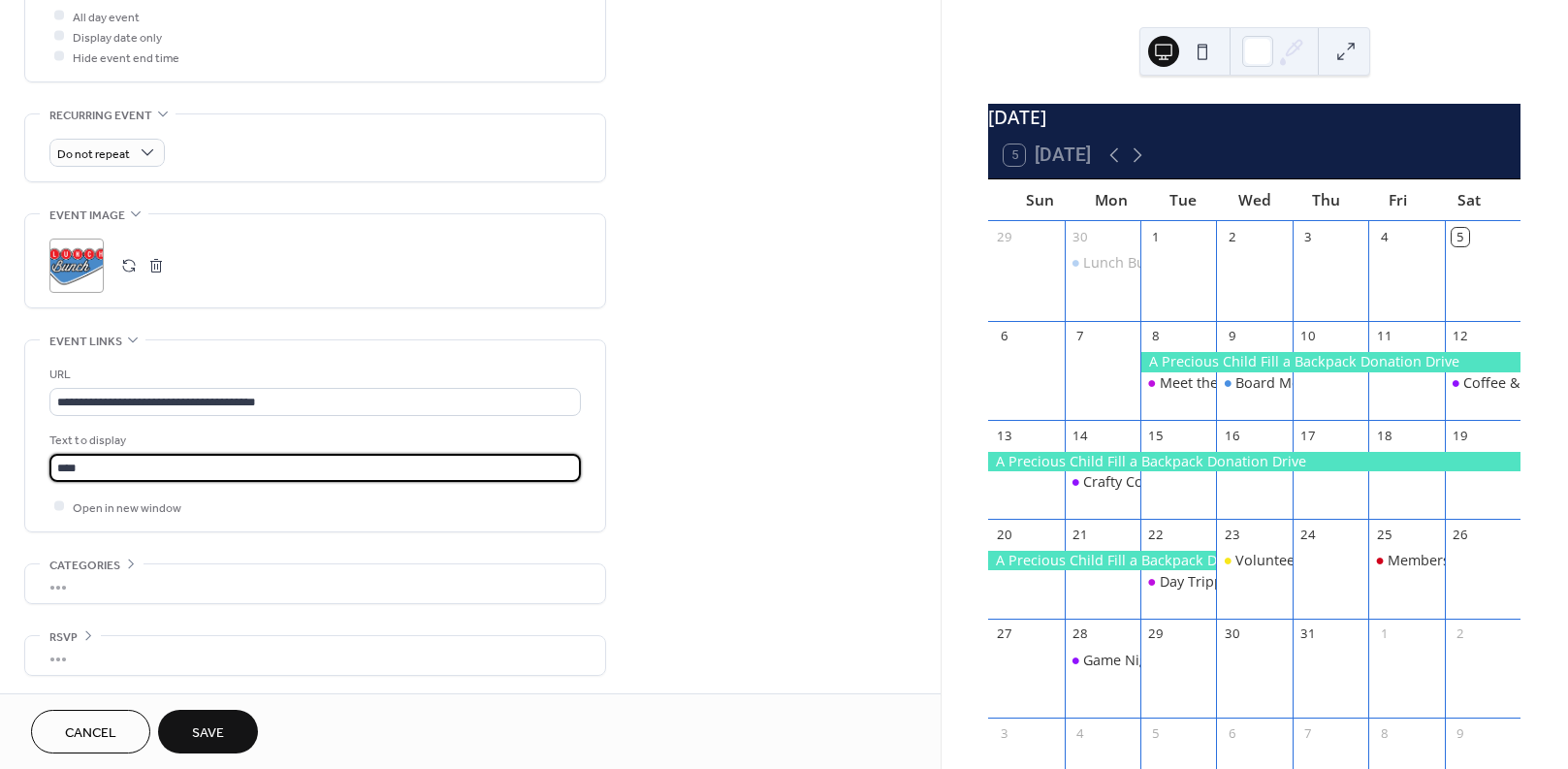 type on "****" 